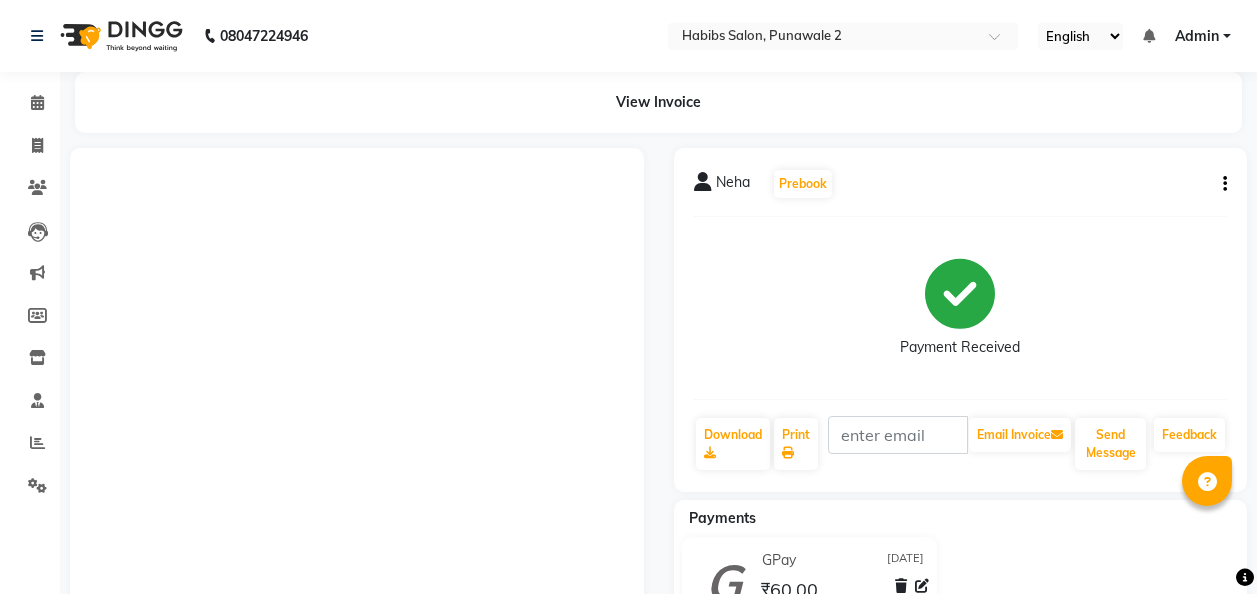 scroll, scrollTop: 0, scrollLeft: 0, axis: both 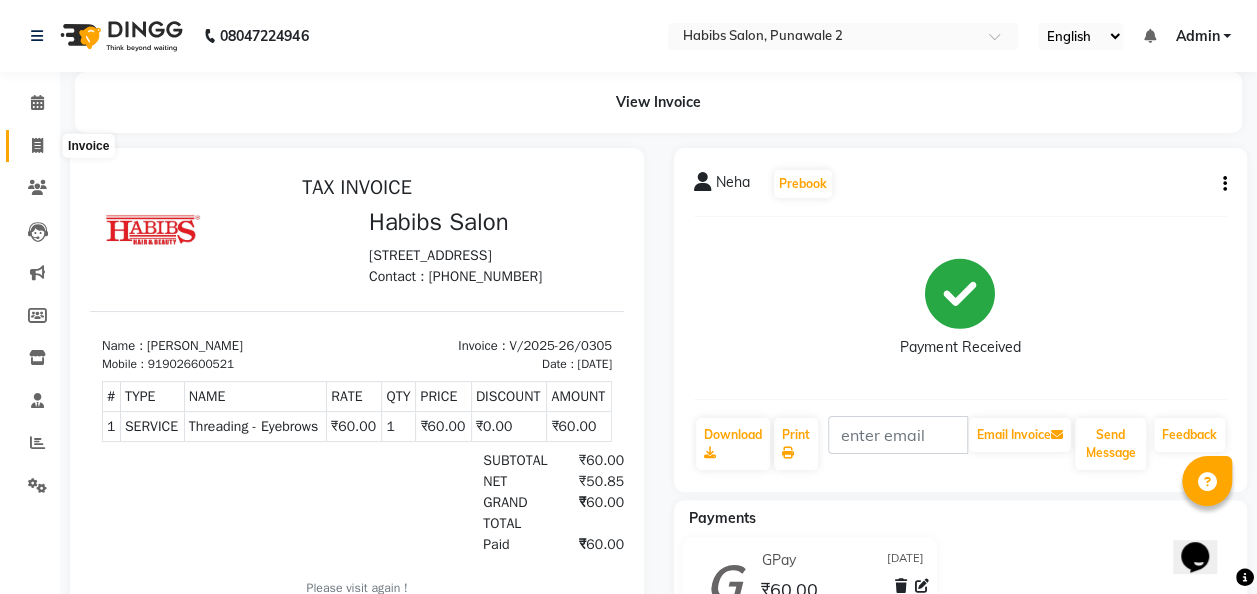 click 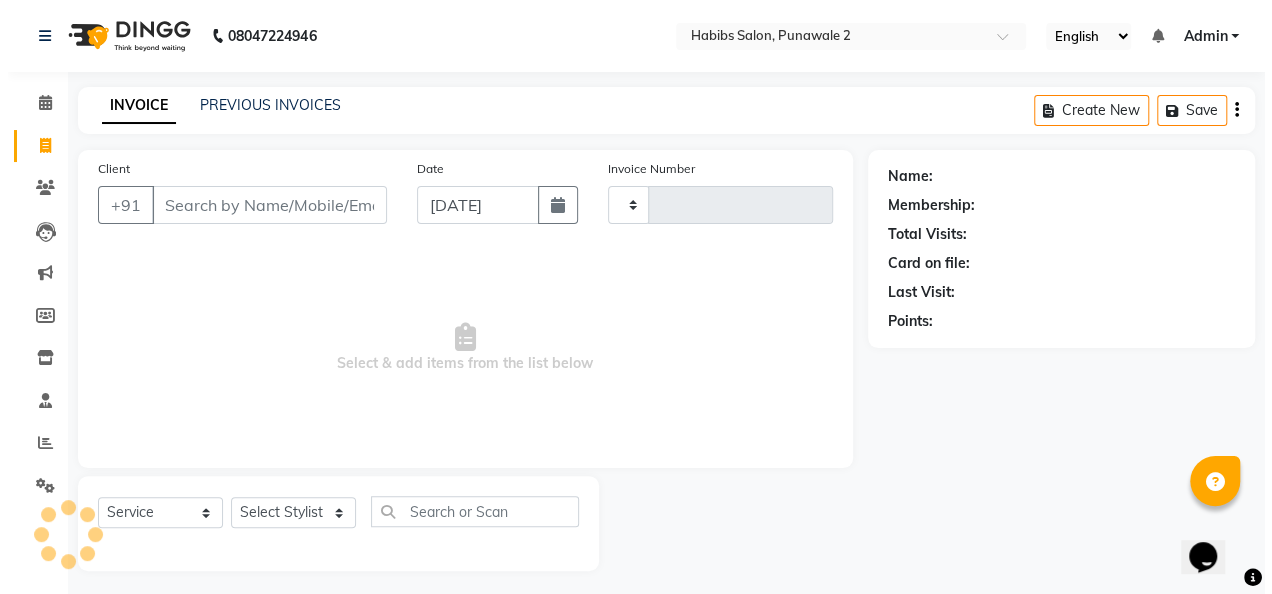 scroll, scrollTop: 6, scrollLeft: 0, axis: vertical 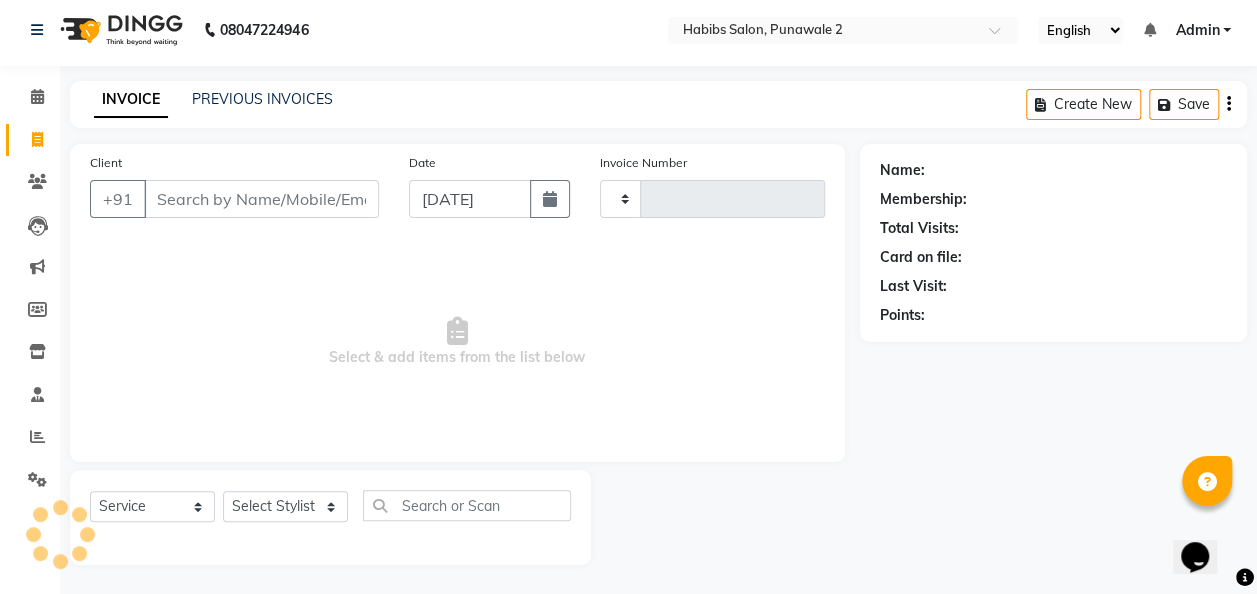 type on "0306" 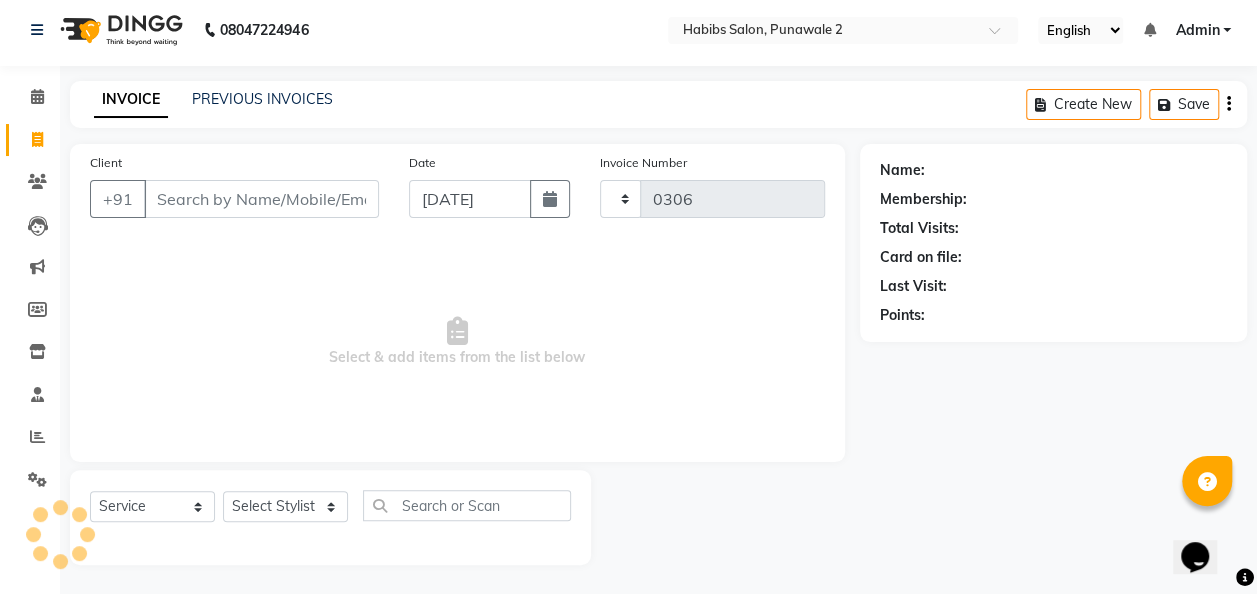 select on "8475" 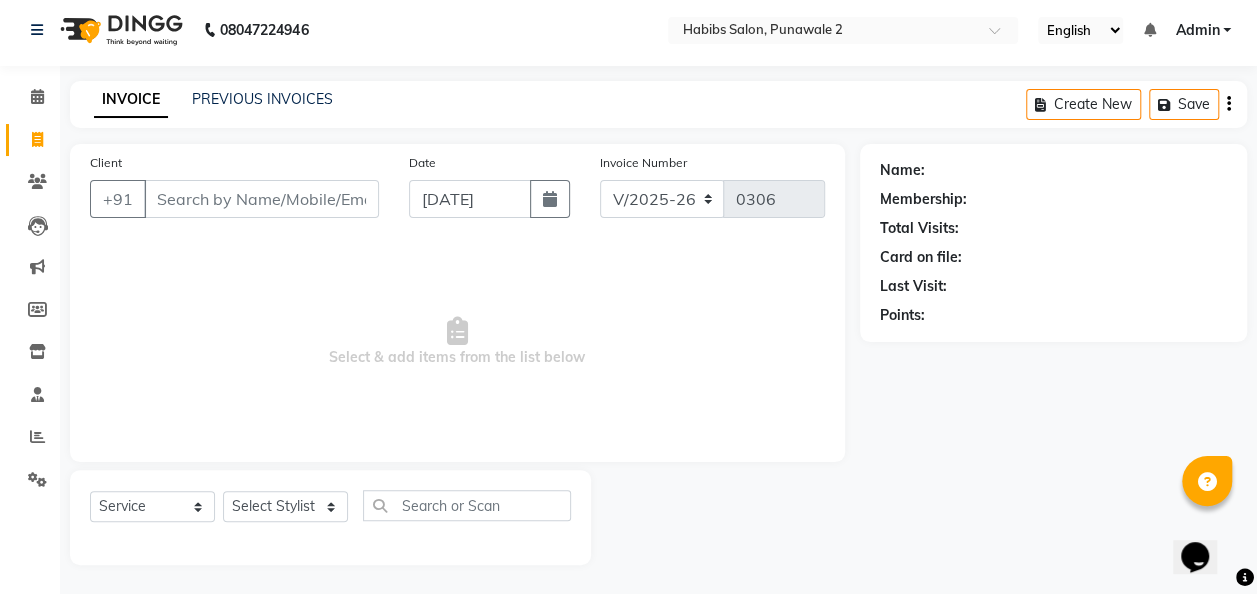 click on "Client" at bounding box center [261, 199] 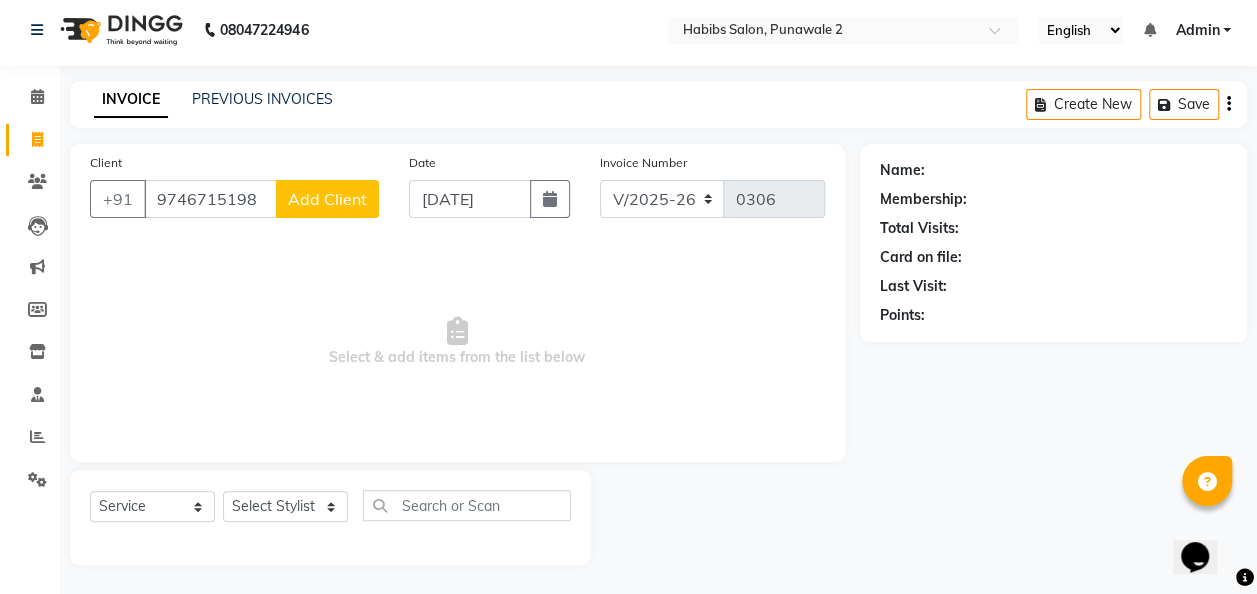type on "9746715198" 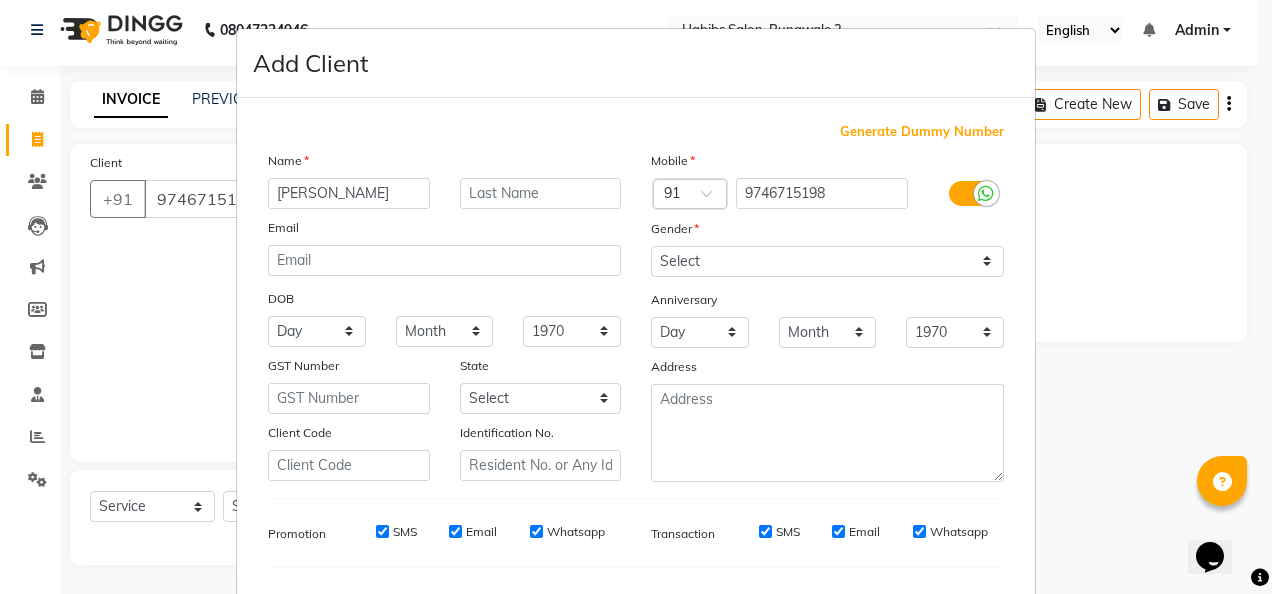 type on "[PERSON_NAME]" 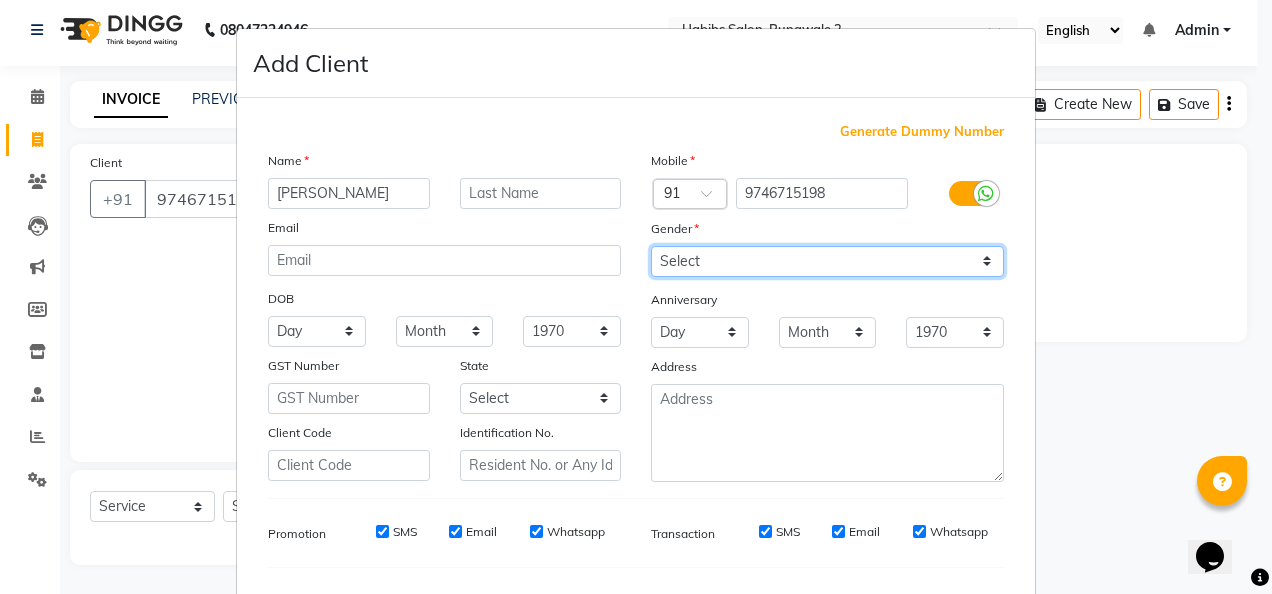 click on "Select [DEMOGRAPHIC_DATA] [DEMOGRAPHIC_DATA] Other Prefer Not To Say" at bounding box center [827, 261] 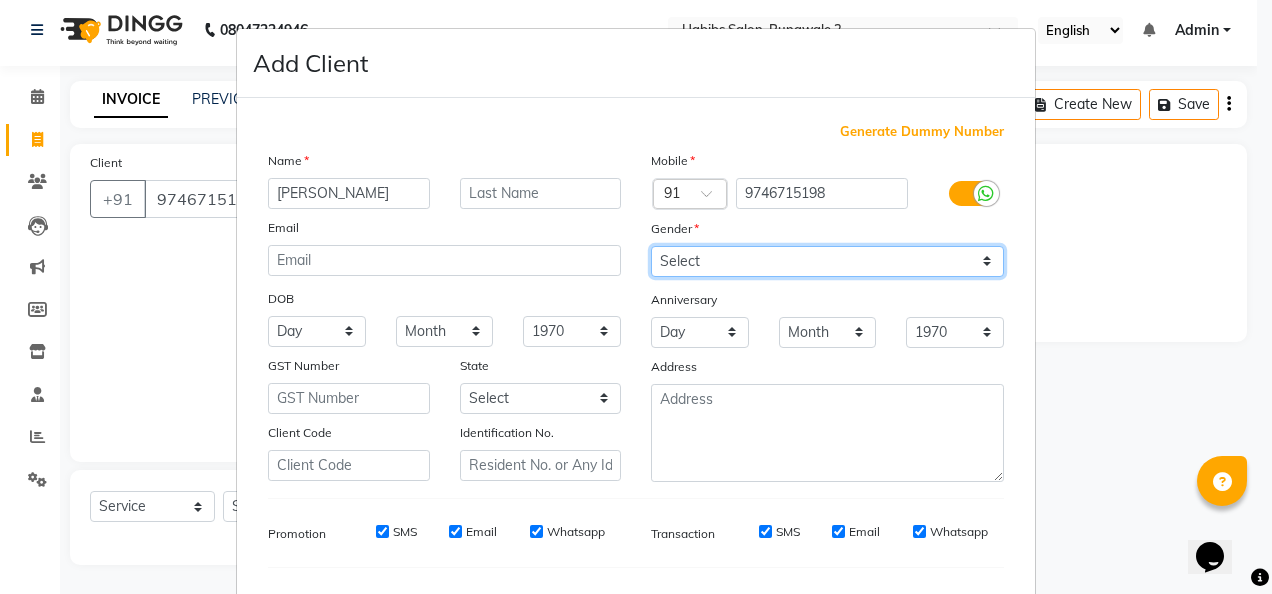 select on "[DEMOGRAPHIC_DATA]" 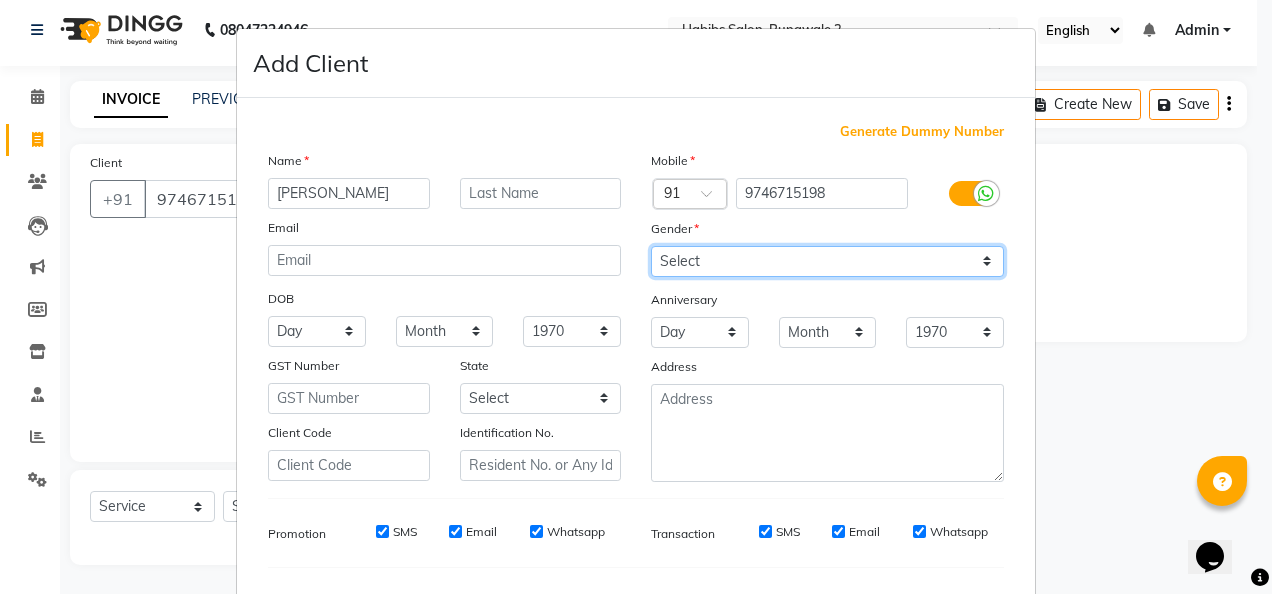 click on "Select [DEMOGRAPHIC_DATA] [DEMOGRAPHIC_DATA] Other Prefer Not To Say" at bounding box center [827, 261] 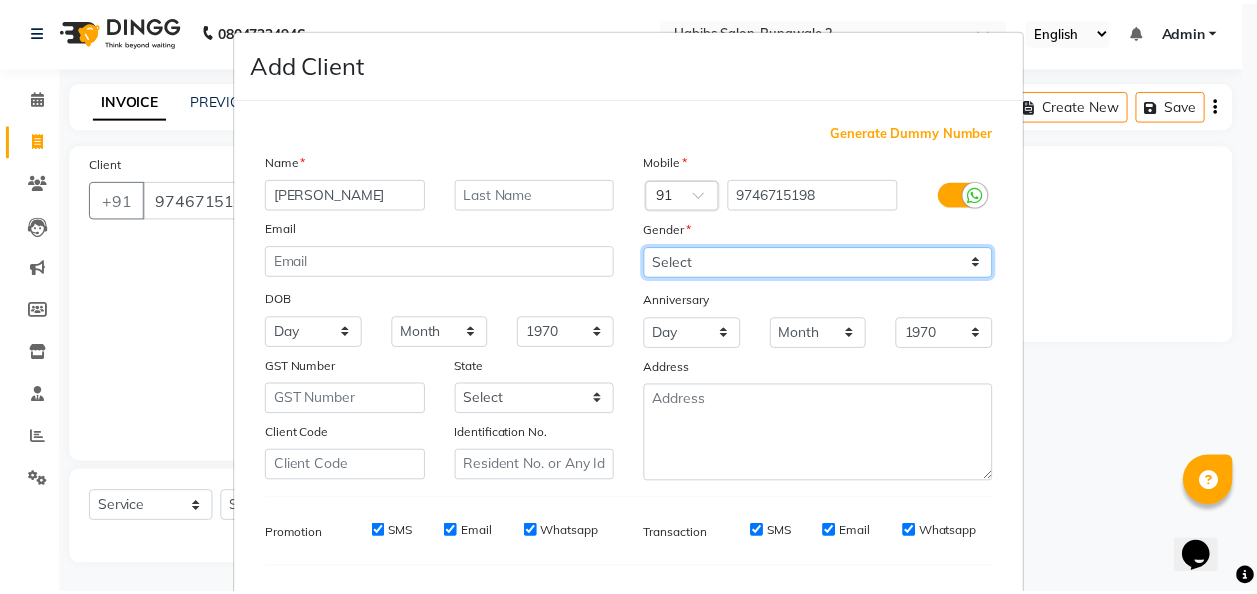 scroll, scrollTop: 251, scrollLeft: 0, axis: vertical 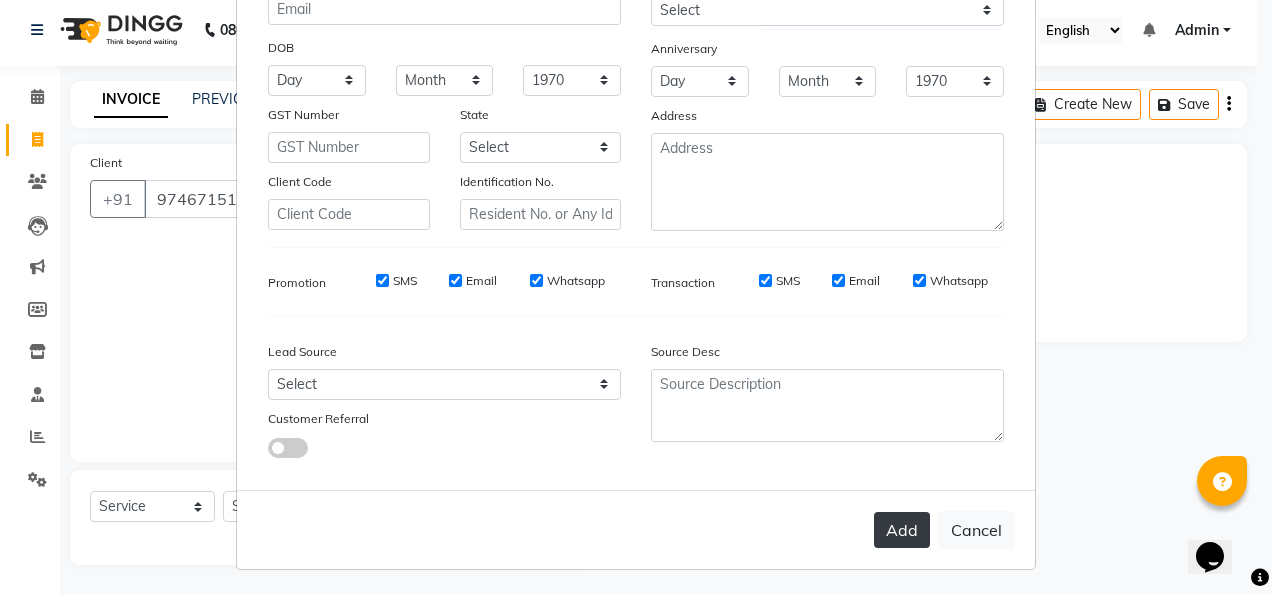 click on "Add" at bounding box center (902, 530) 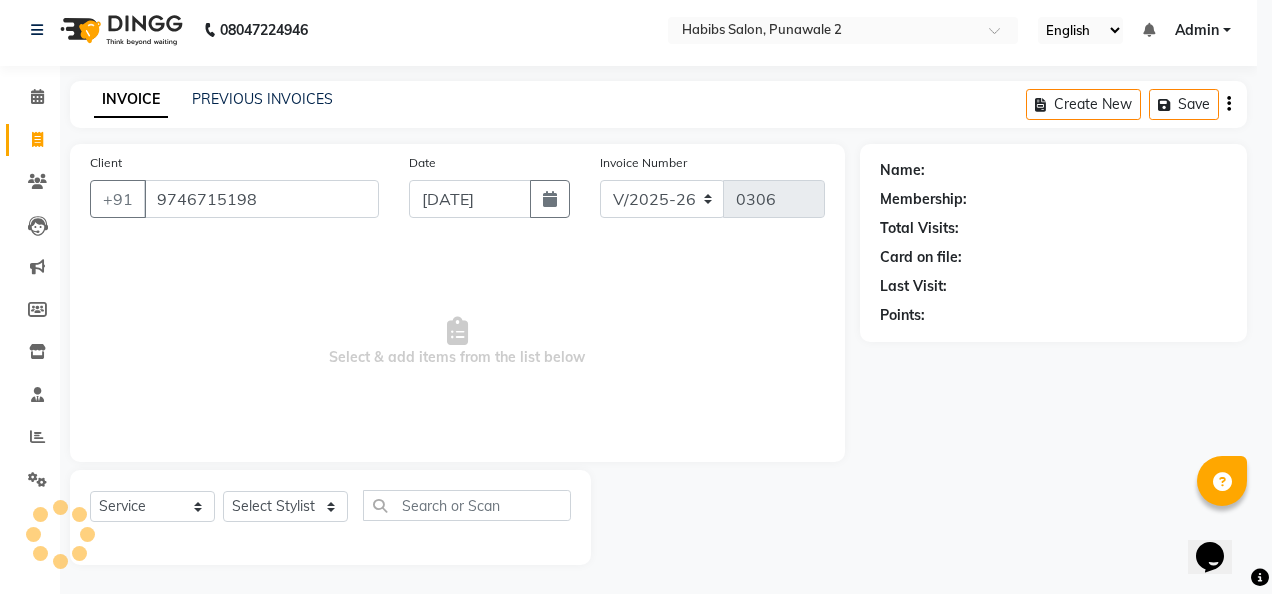 type 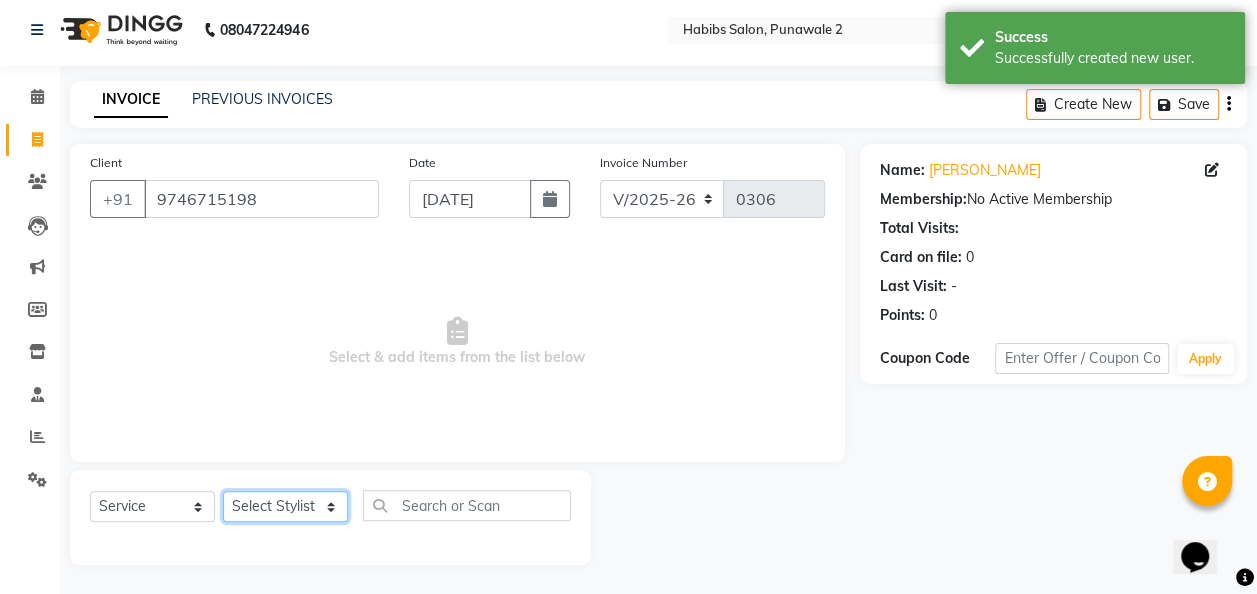 click on "Select Stylist Chandan [PERSON_NAME] [PERSON_NAME] [PERSON_NAME]" 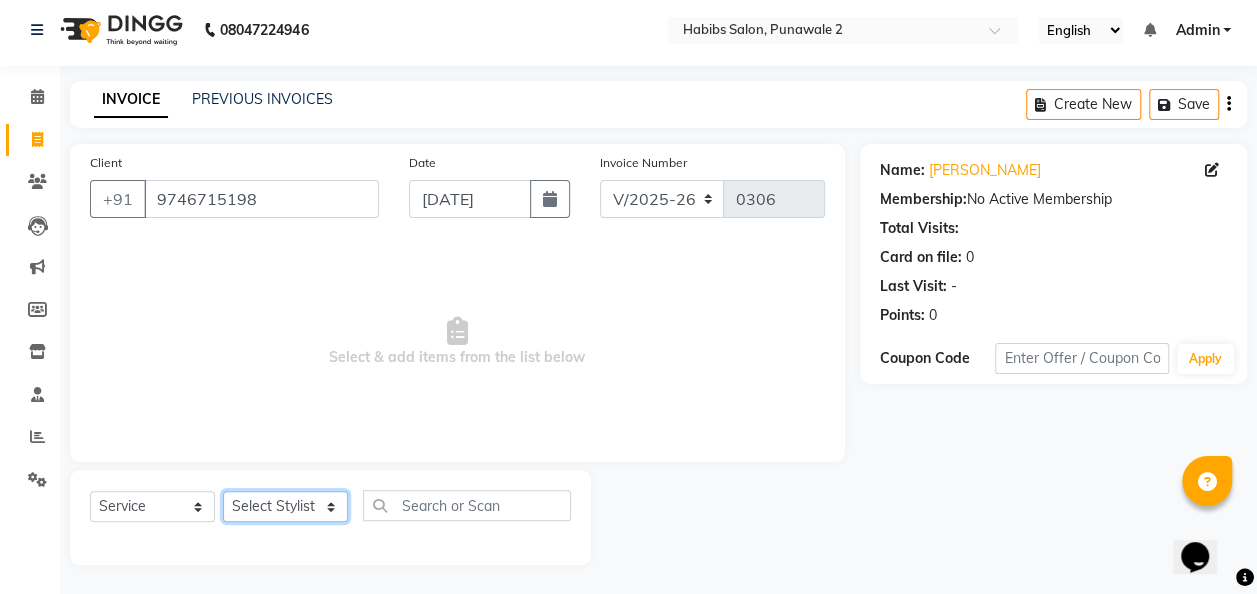 select on "82976" 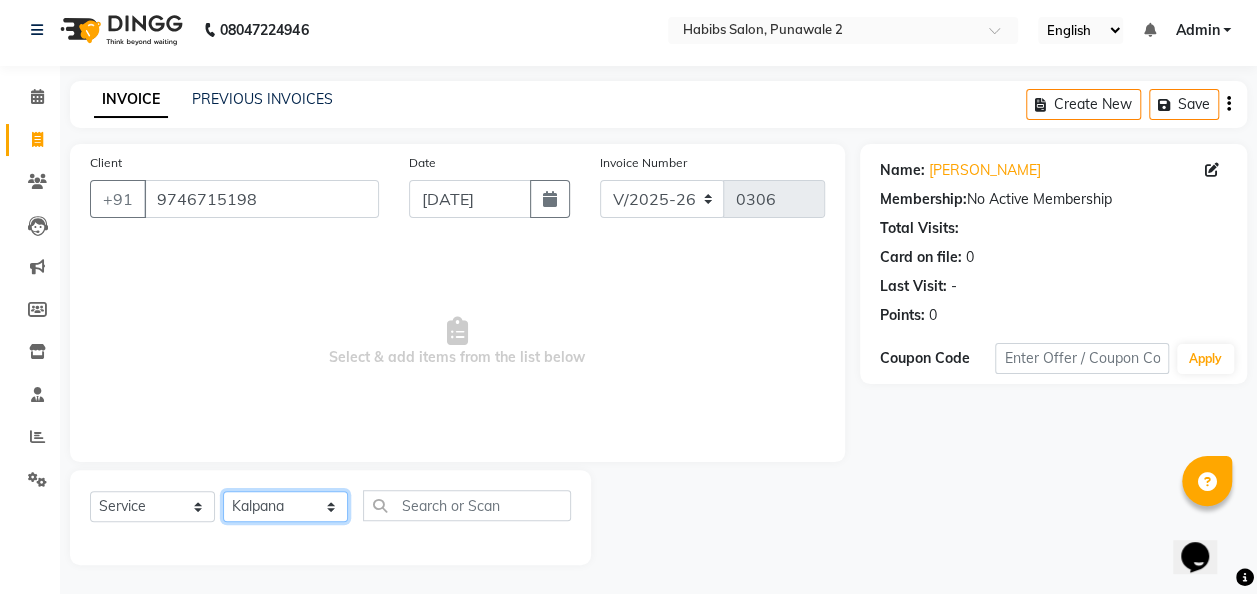 click on "Select Stylist Chandan [PERSON_NAME] [PERSON_NAME] [PERSON_NAME]" 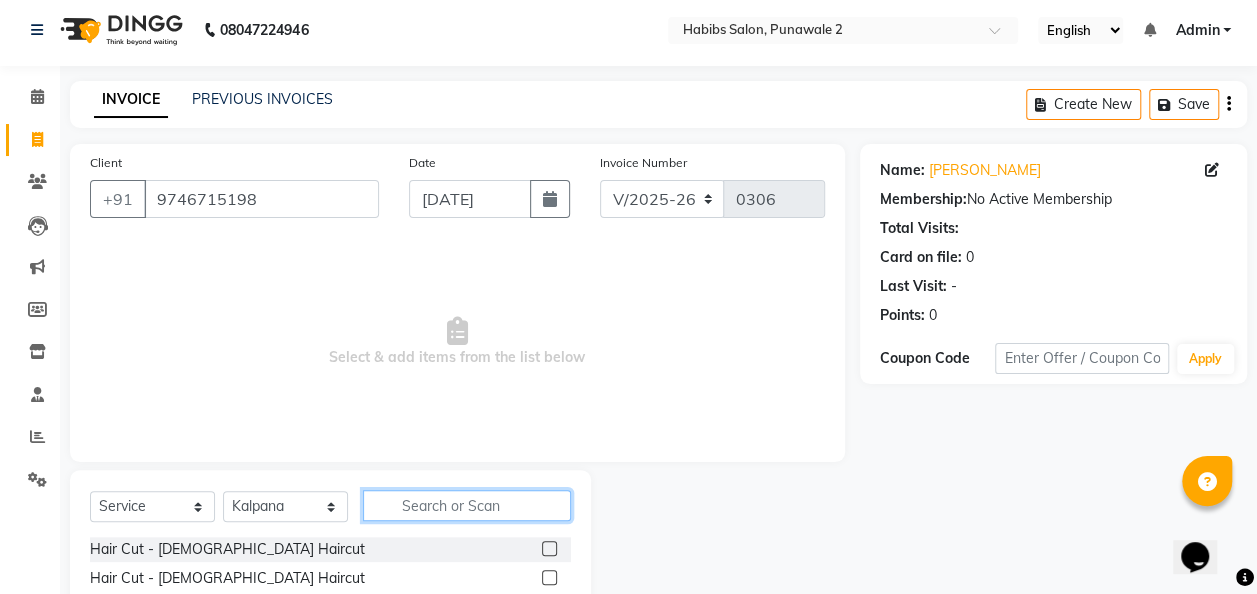 click 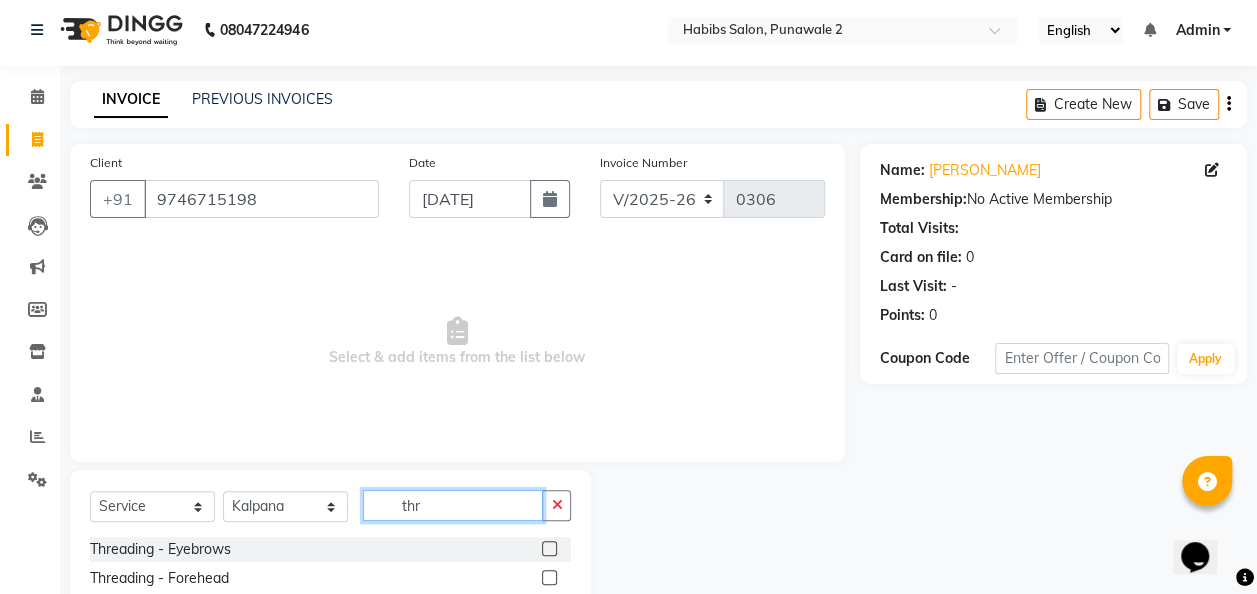 type on "thr" 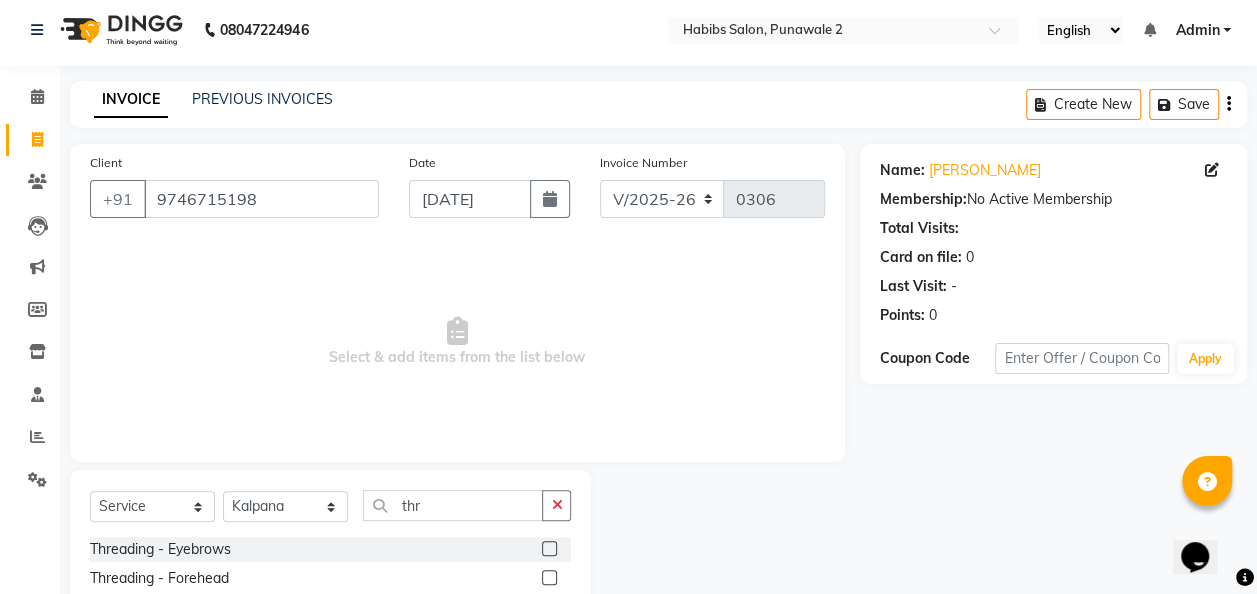 click 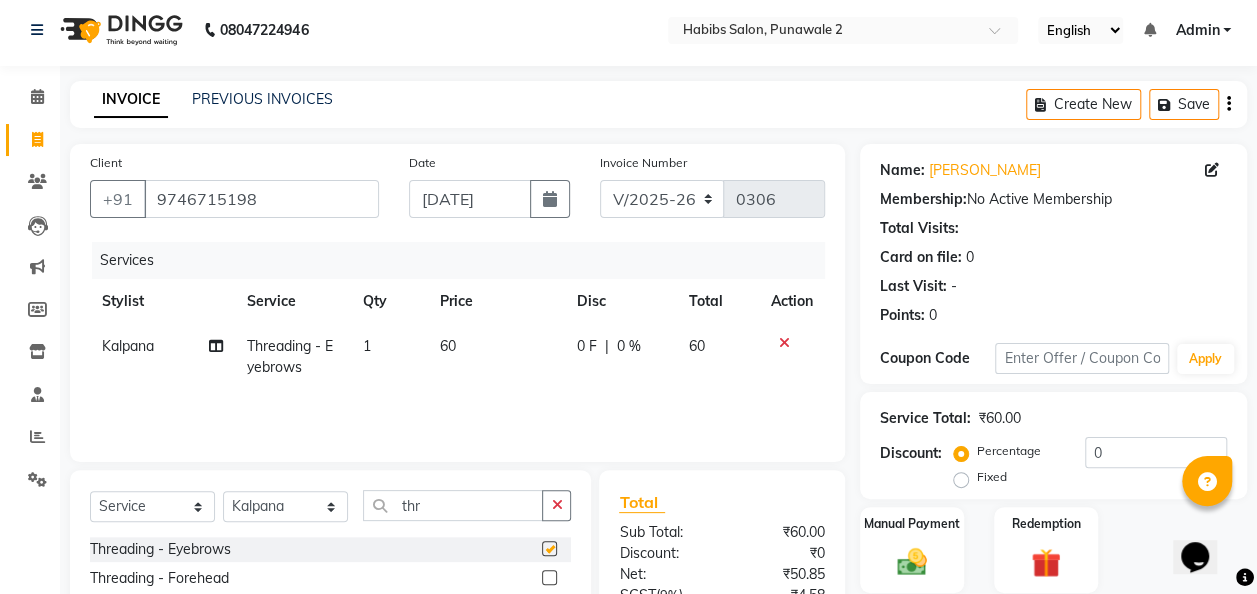 checkbox on "false" 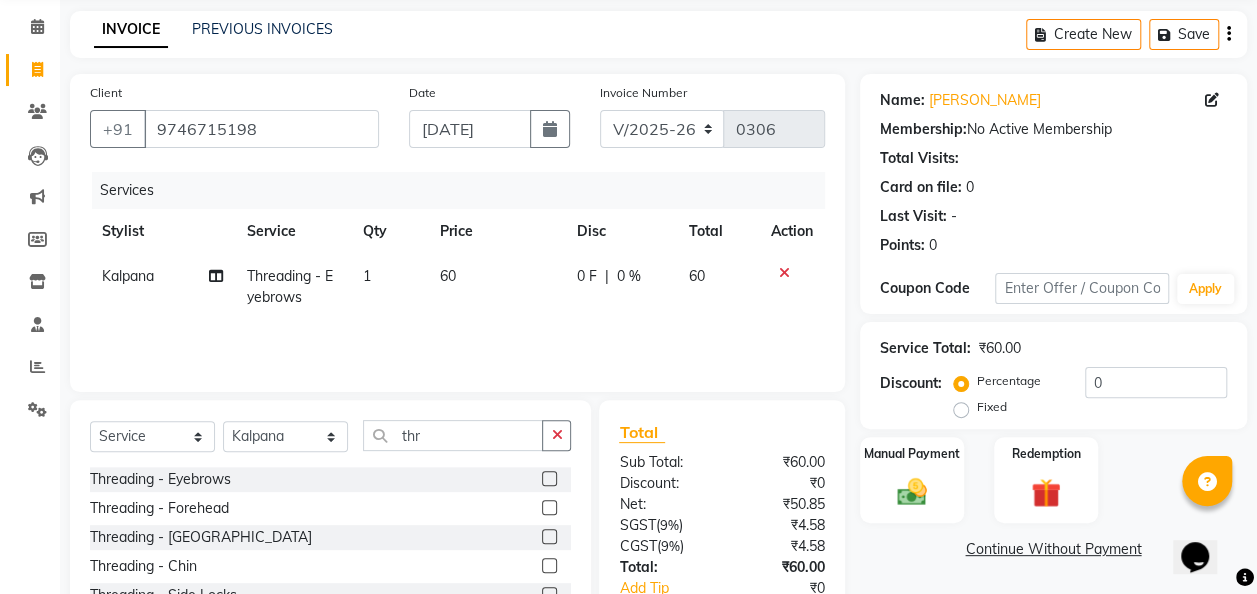 scroll, scrollTop: 80, scrollLeft: 0, axis: vertical 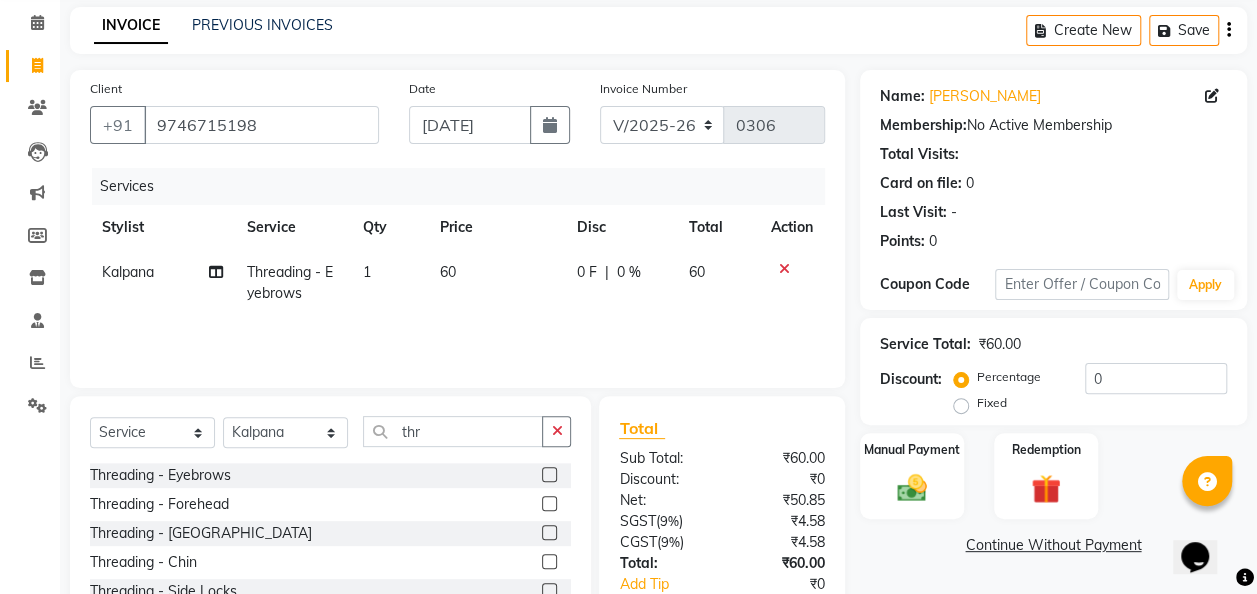 click 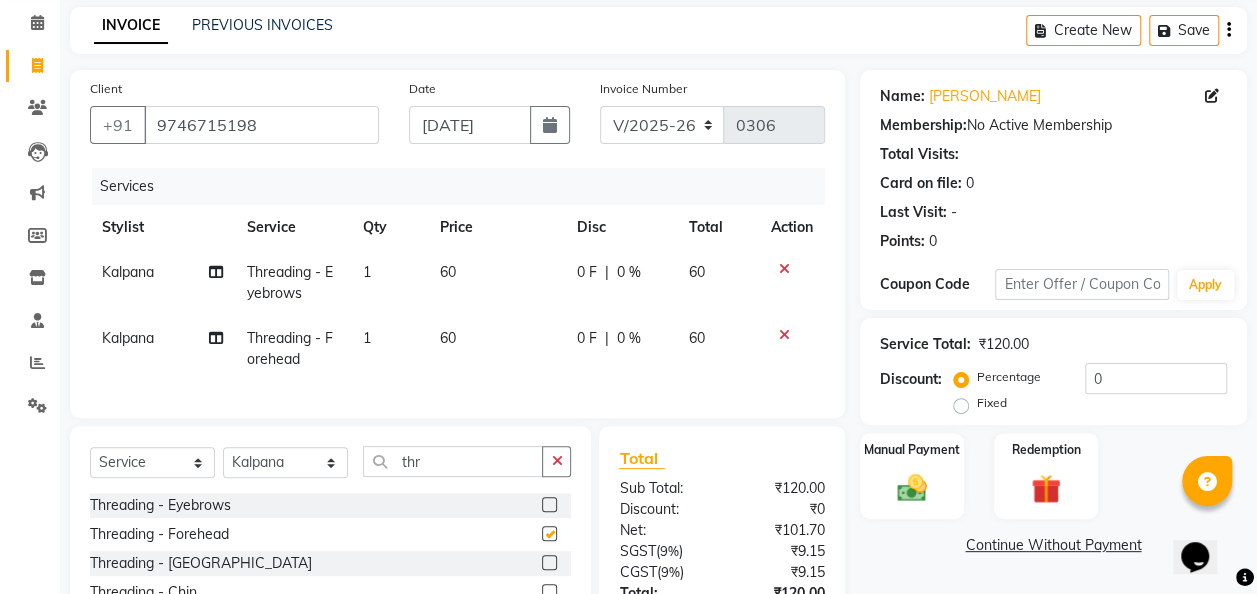 checkbox on "false" 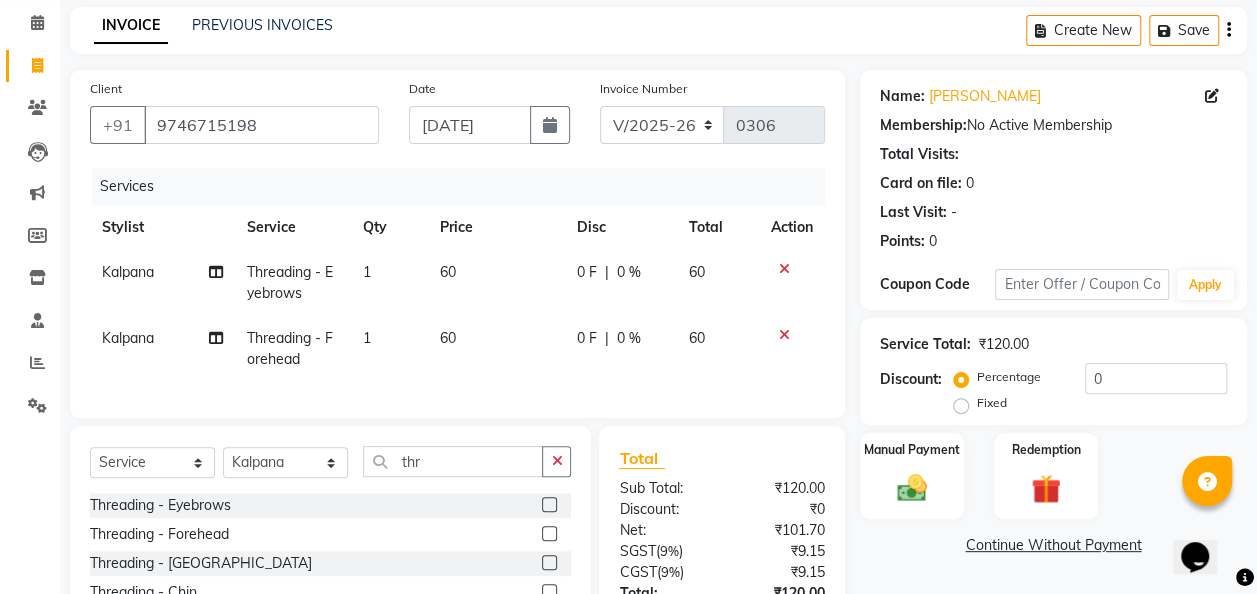 scroll, scrollTop: 2, scrollLeft: 0, axis: vertical 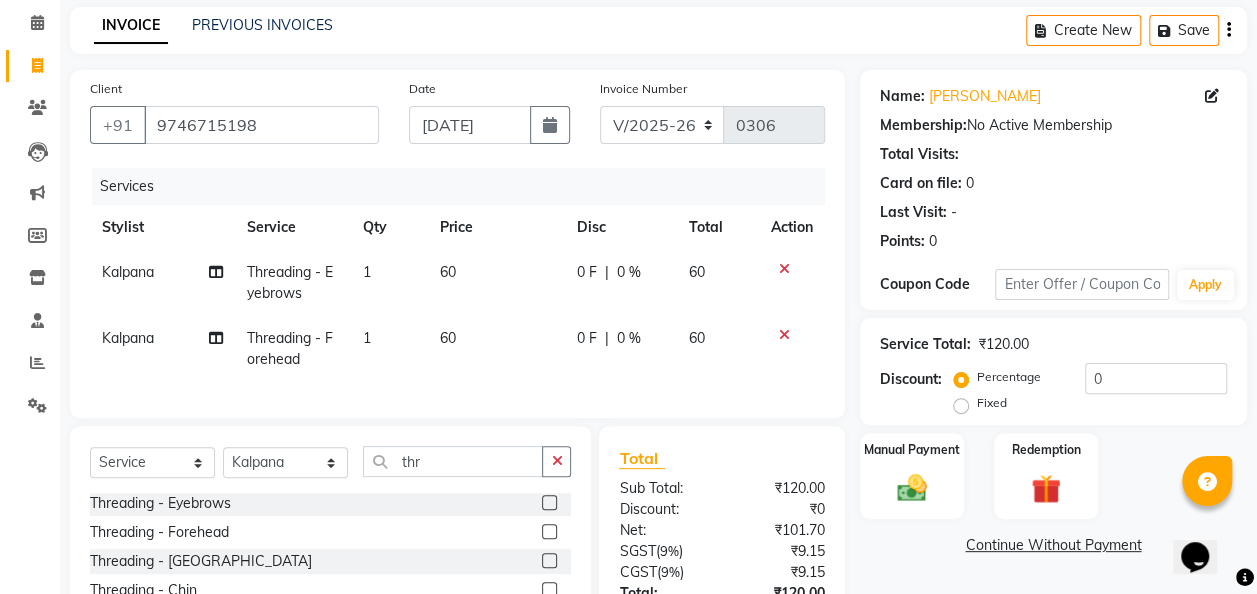 click 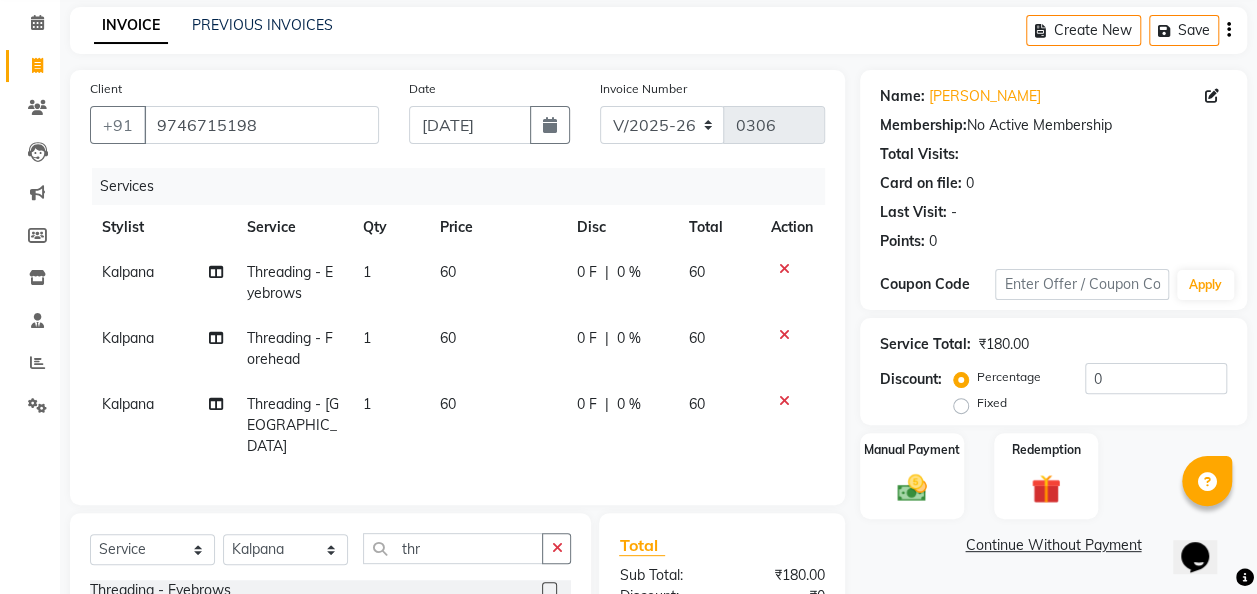 checkbox on "false" 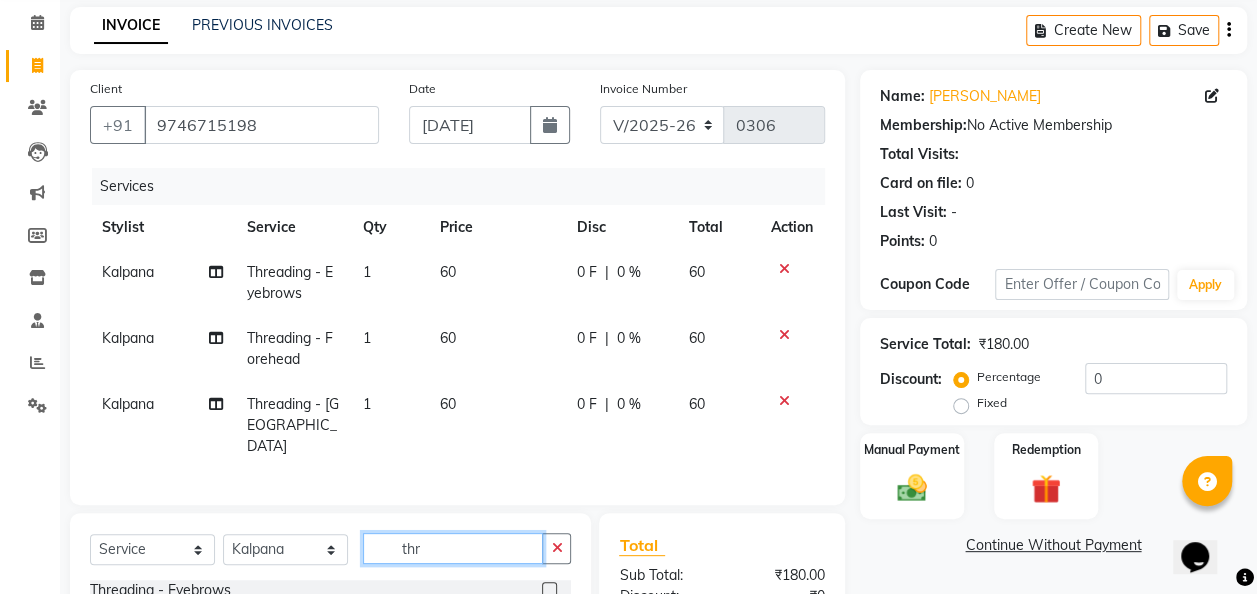 click on "thr" 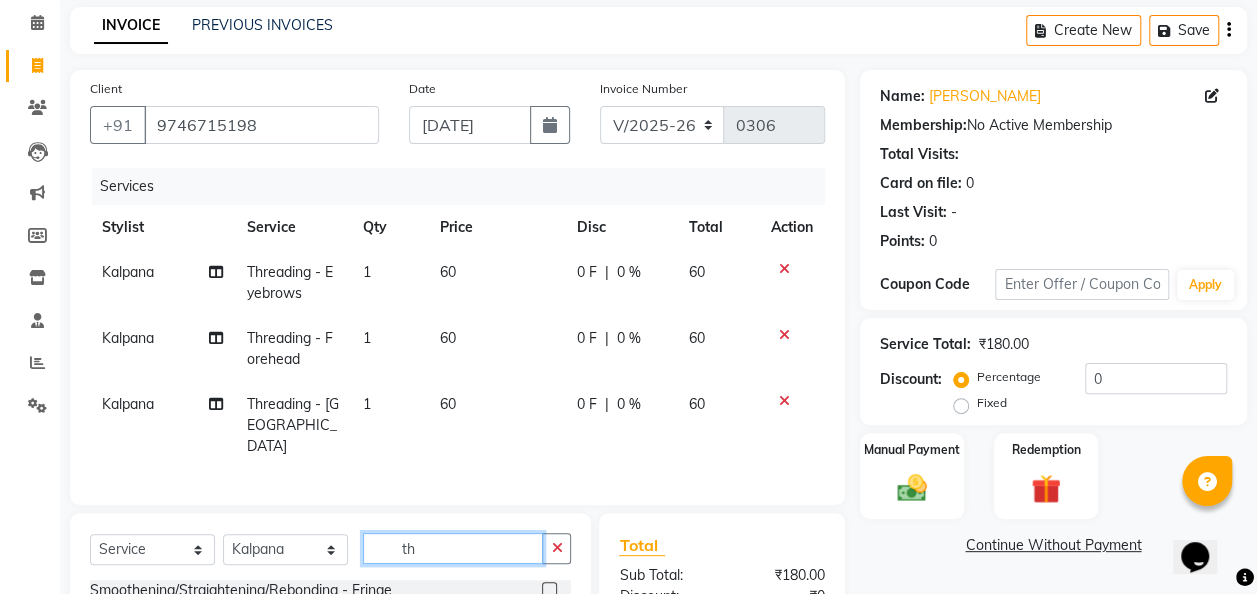 type on "t" 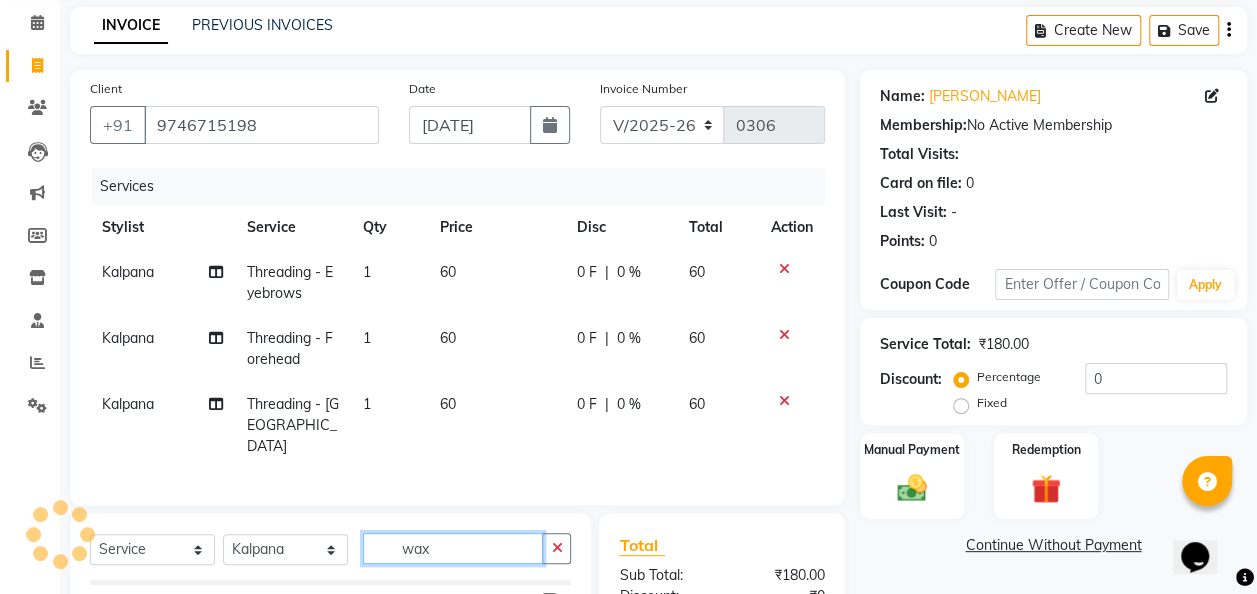 scroll, scrollTop: 0, scrollLeft: 0, axis: both 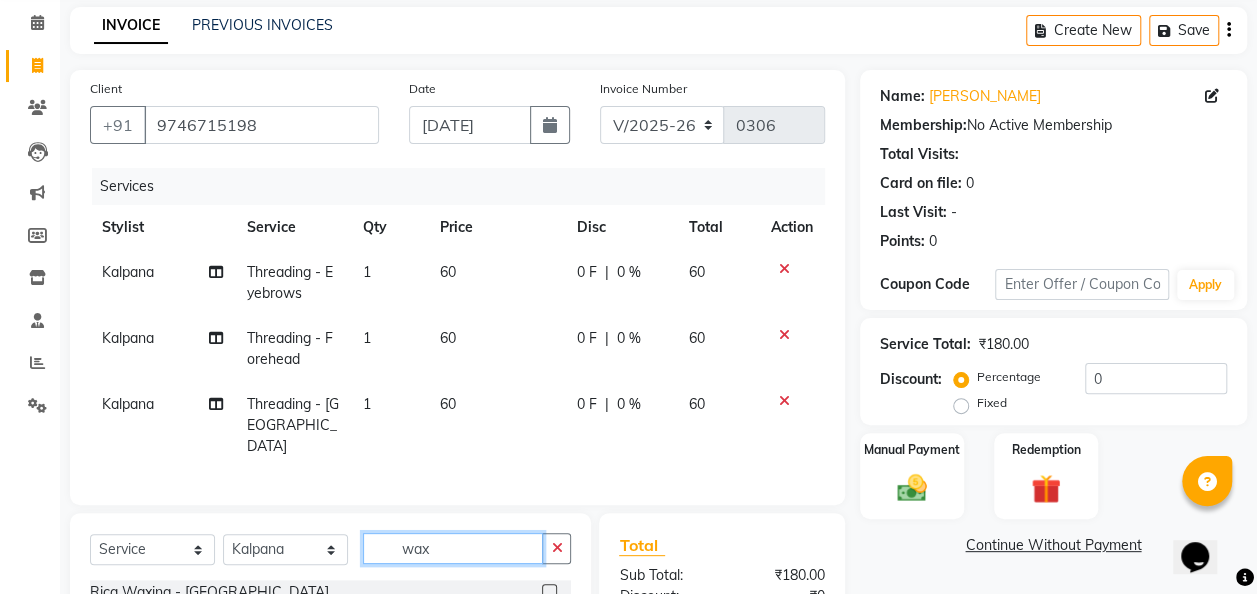 type on "wax" 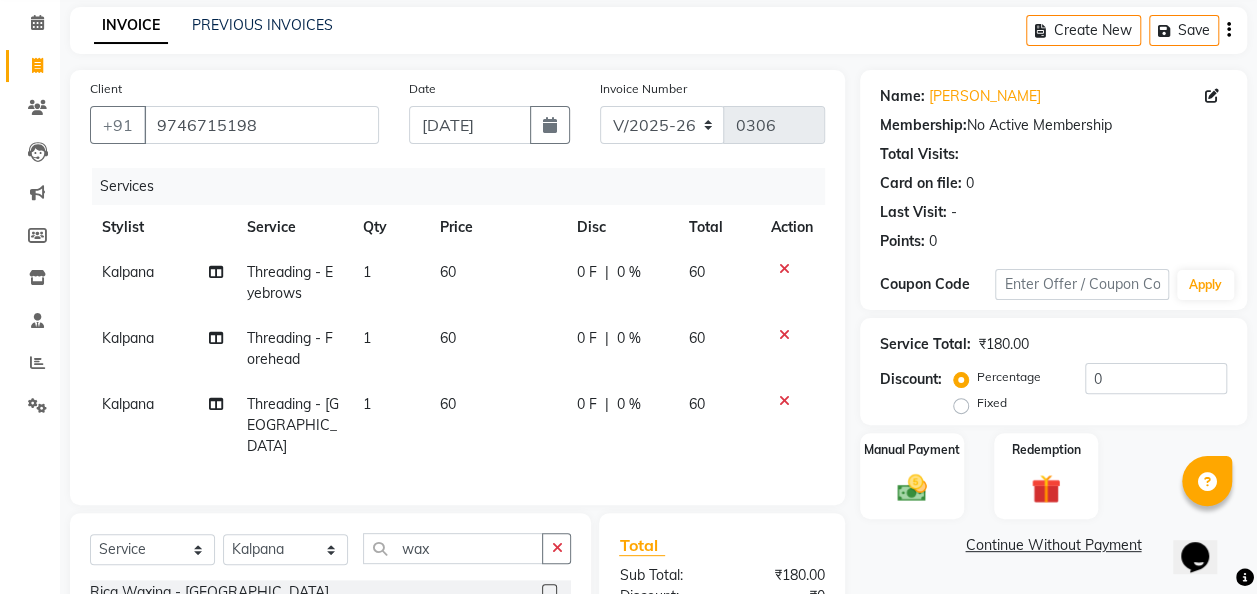 click 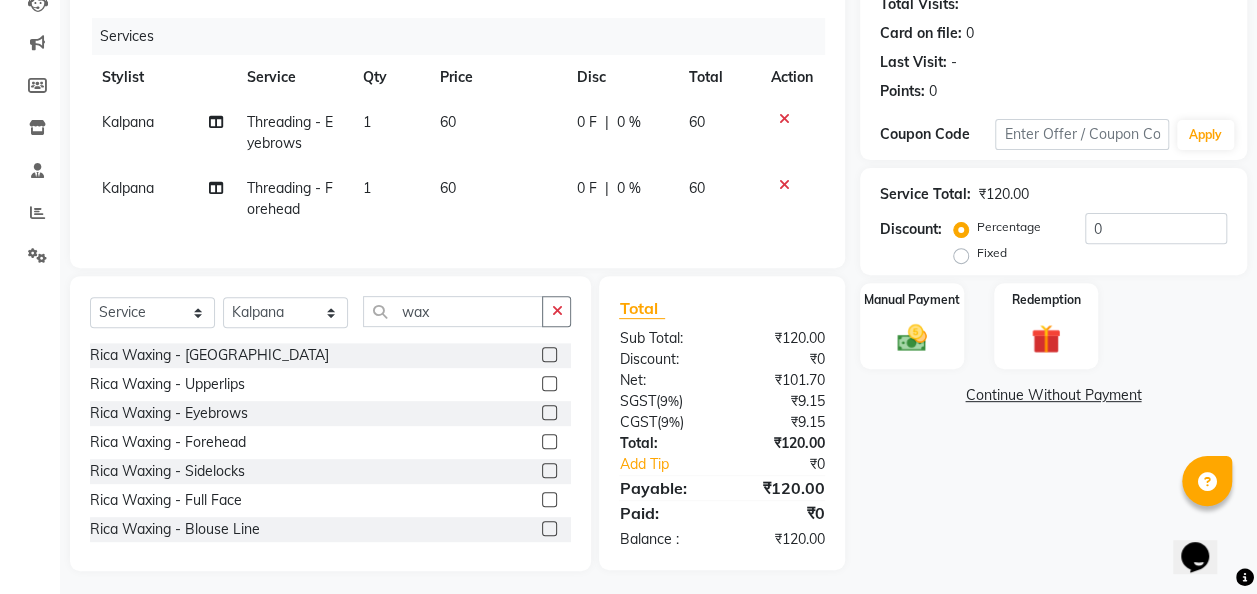 scroll, scrollTop: 236, scrollLeft: 0, axis: vertical 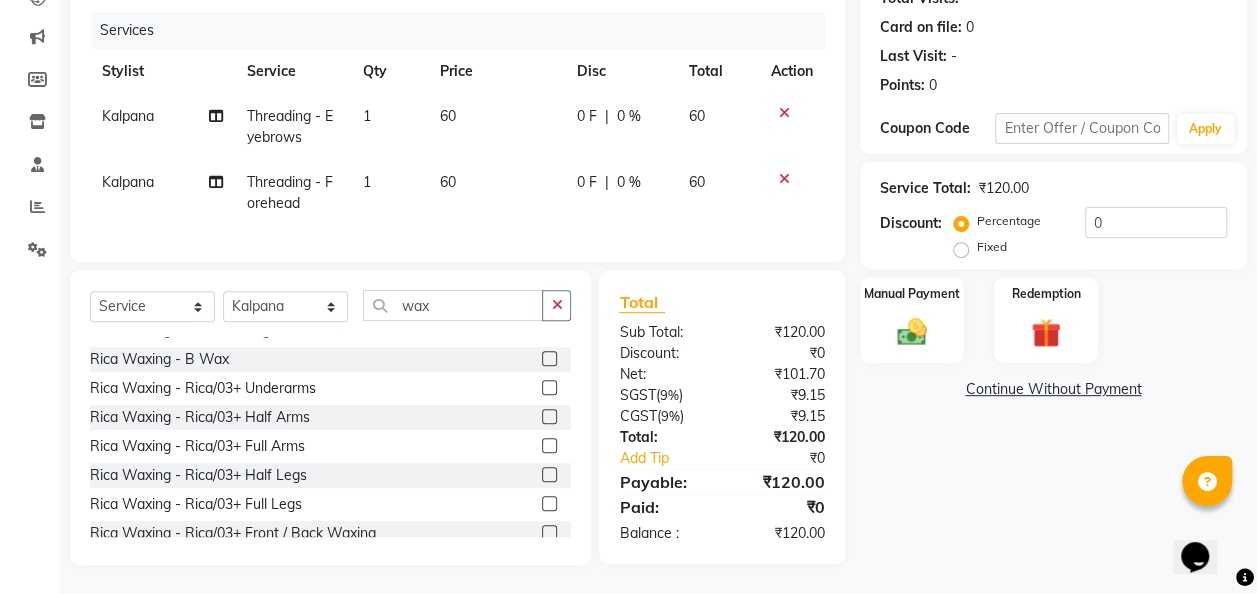 click 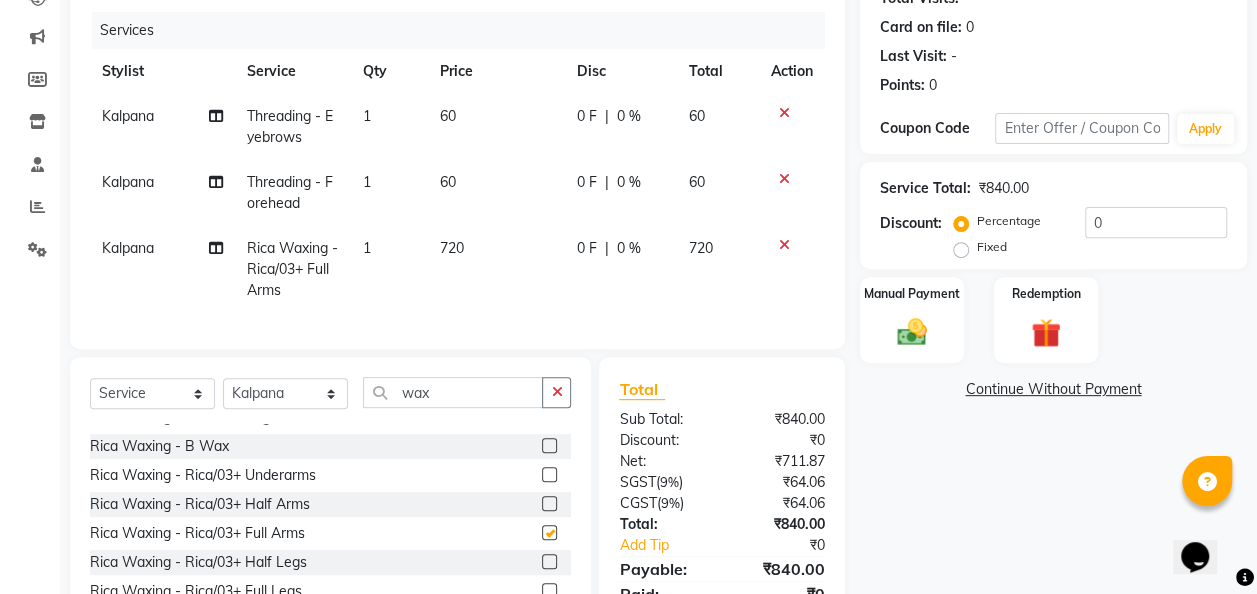 checkbox on "false" 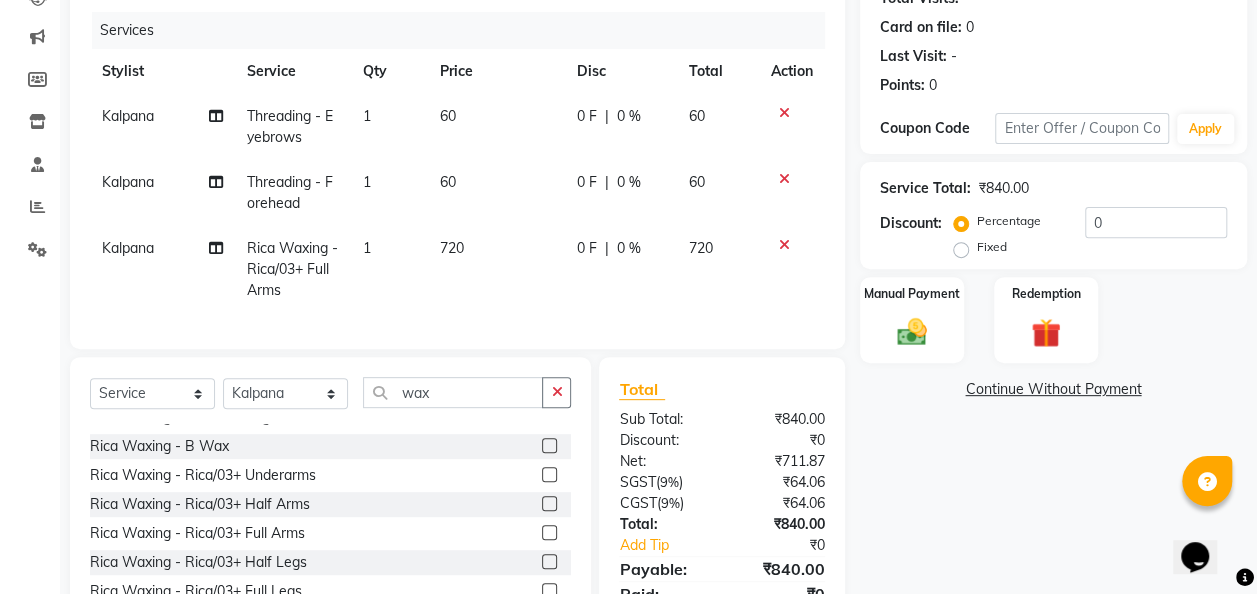 click 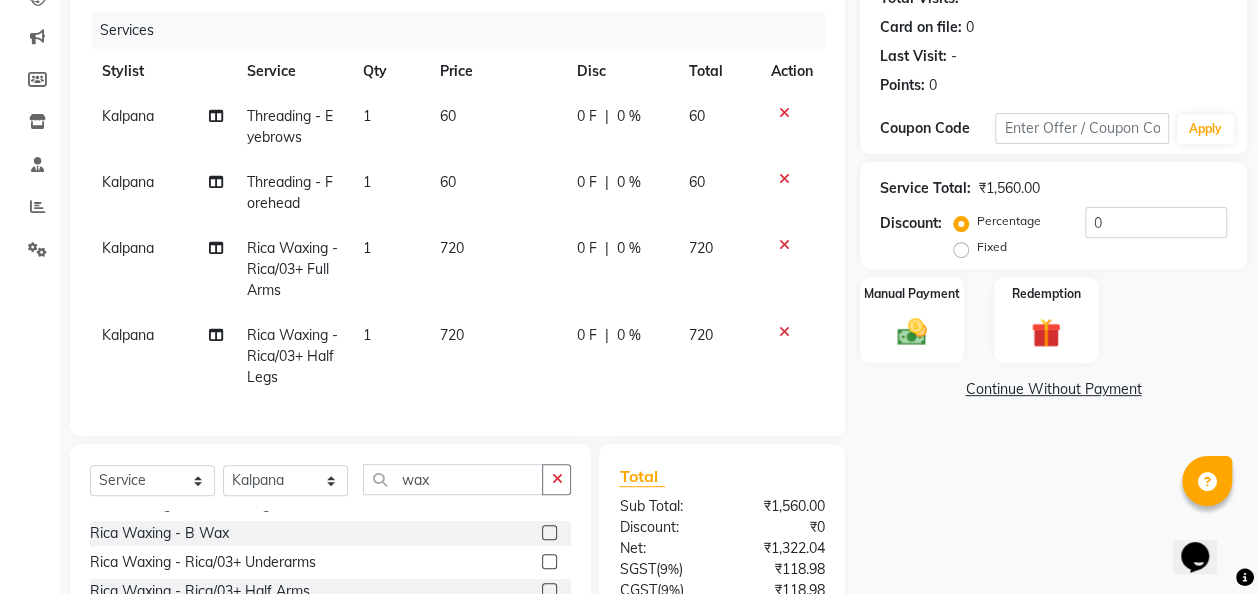 checkbox on "false" 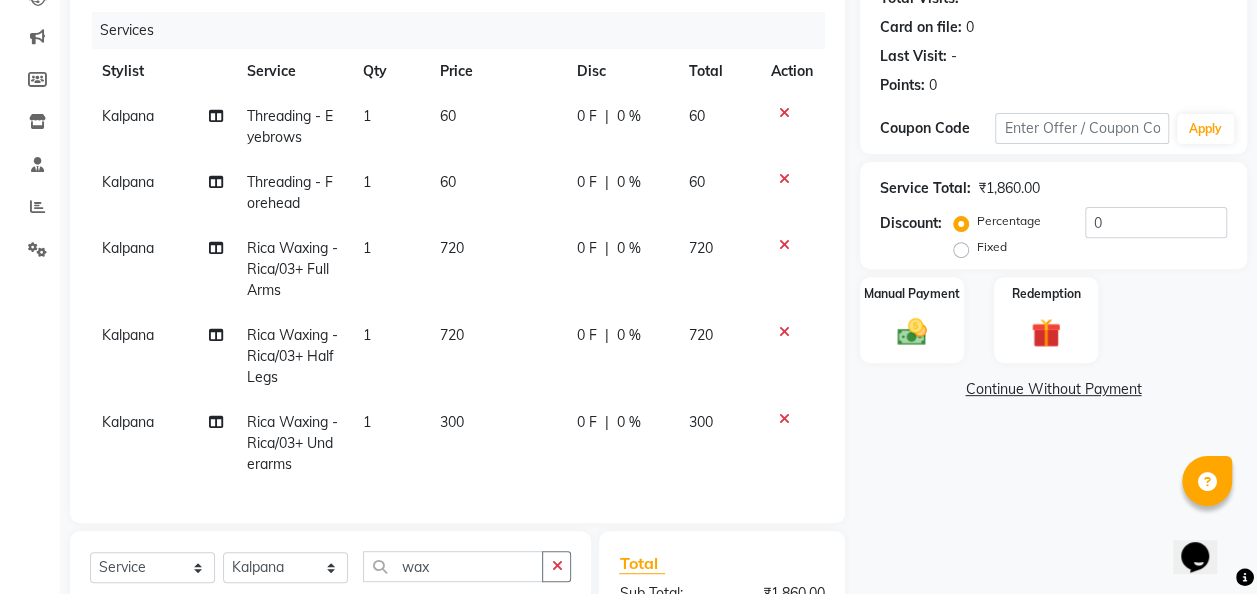 checkbox on "false" 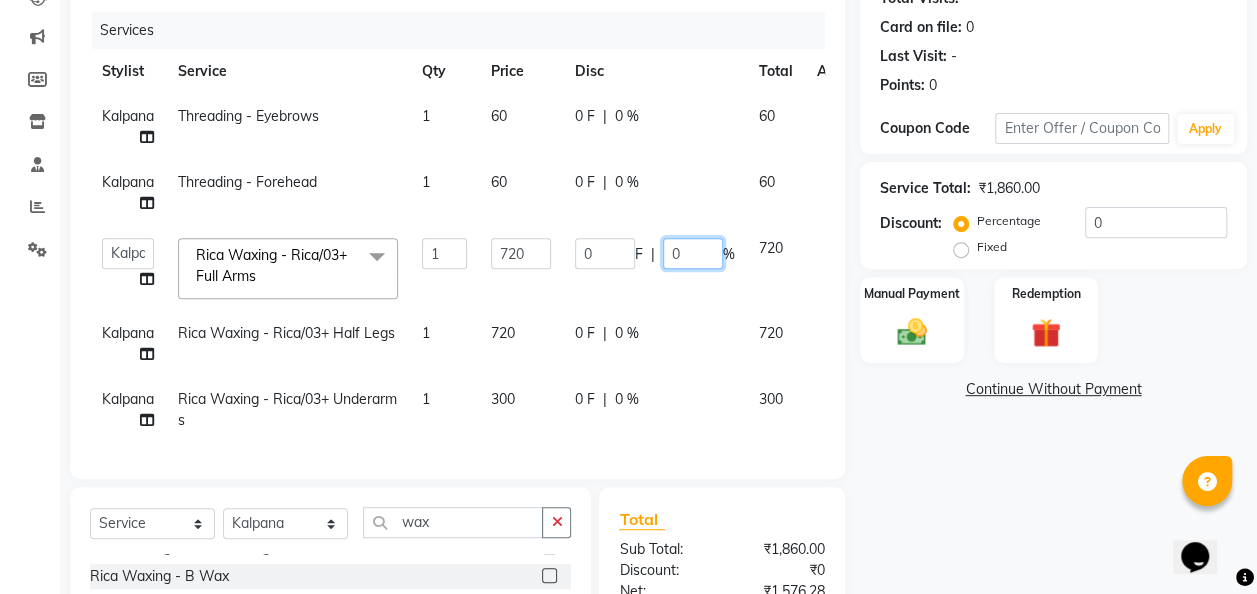 click on "0" 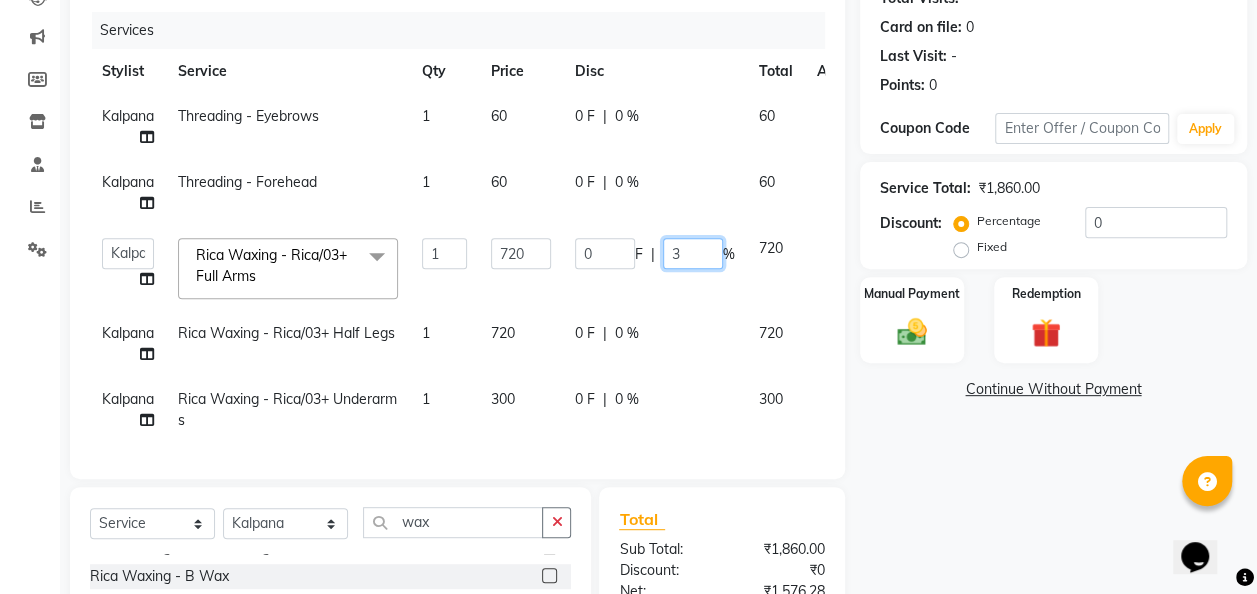 type on "30" 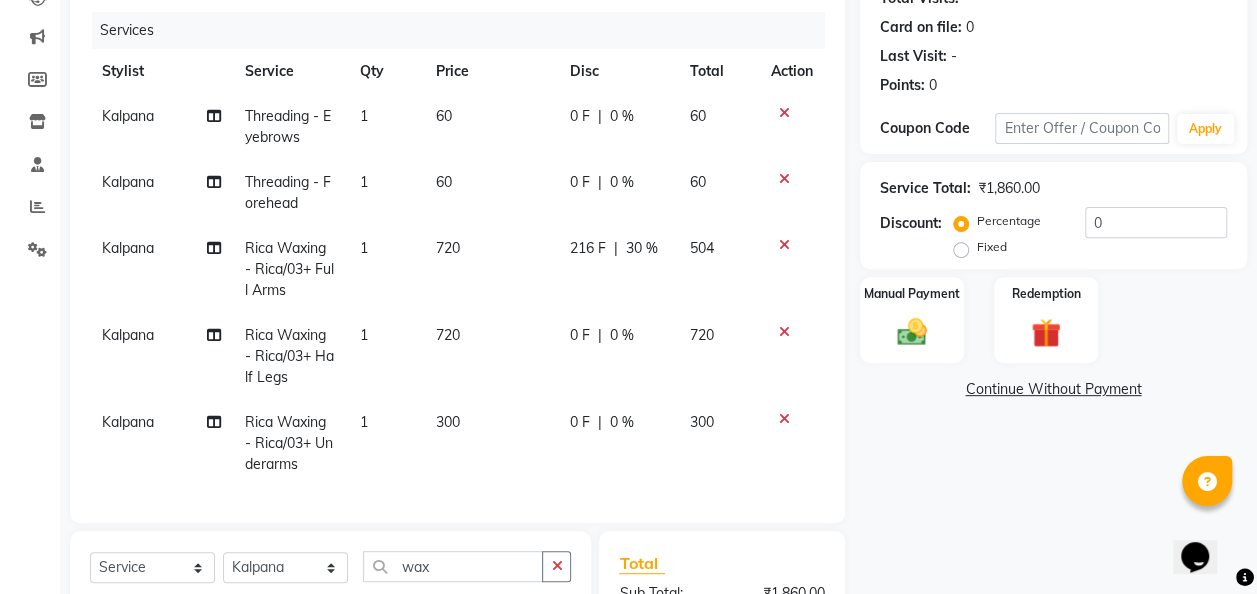 click on "Kalpana Rica Waxing - Rica/03+ Full Arms 1 720 216 F | 30 % 504" 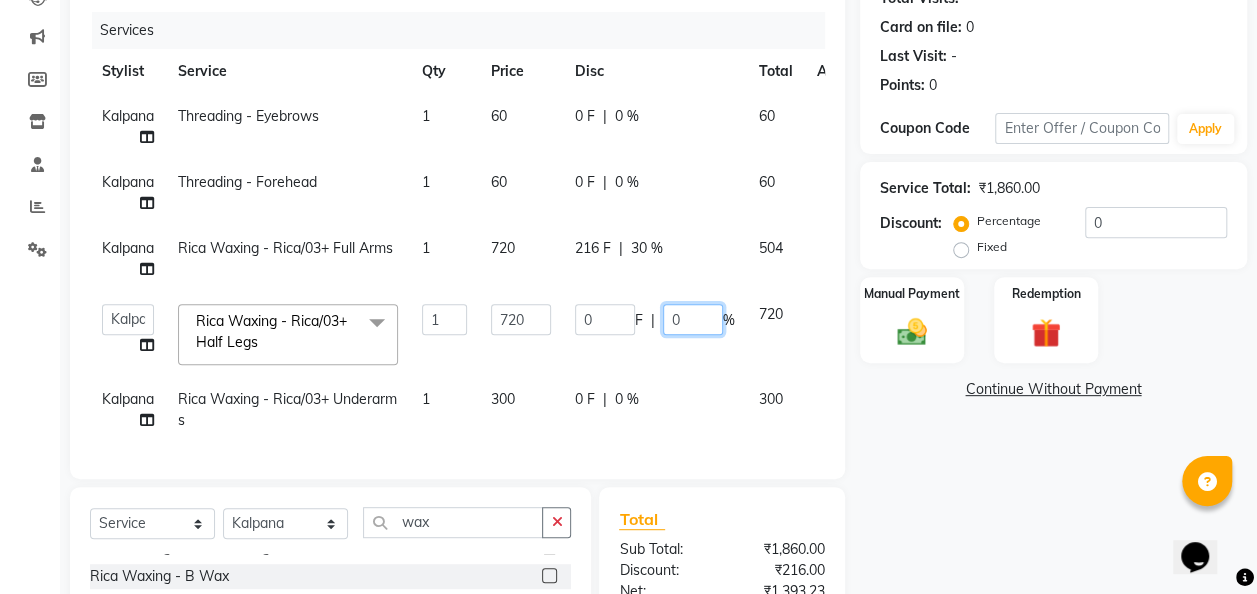 click on "0" 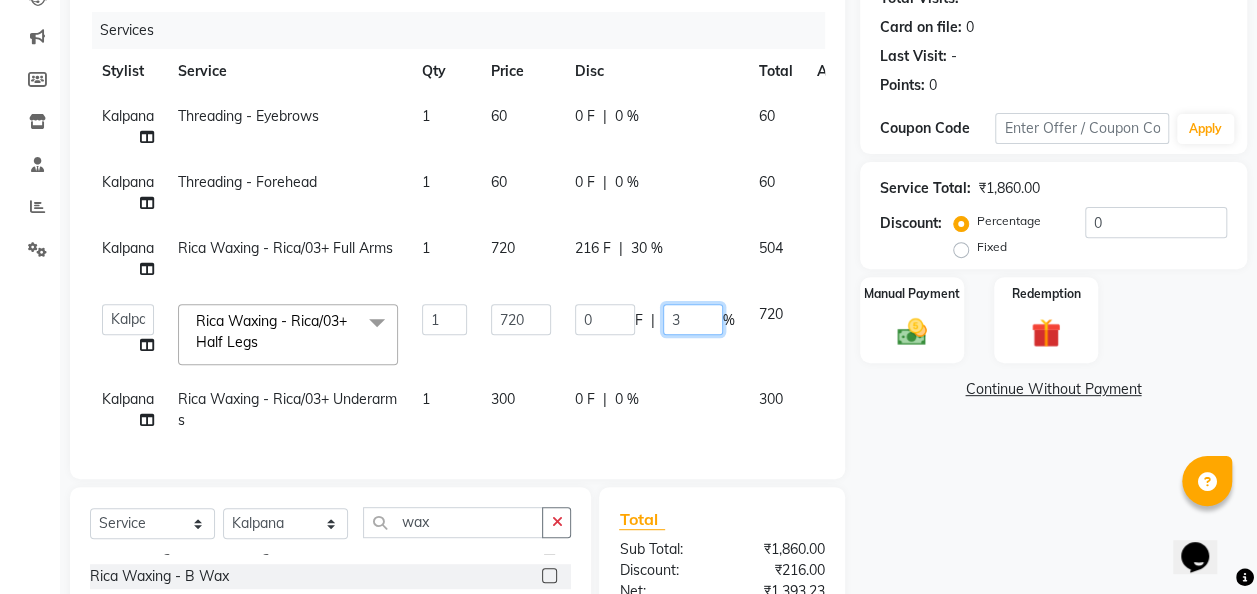 type on "30" 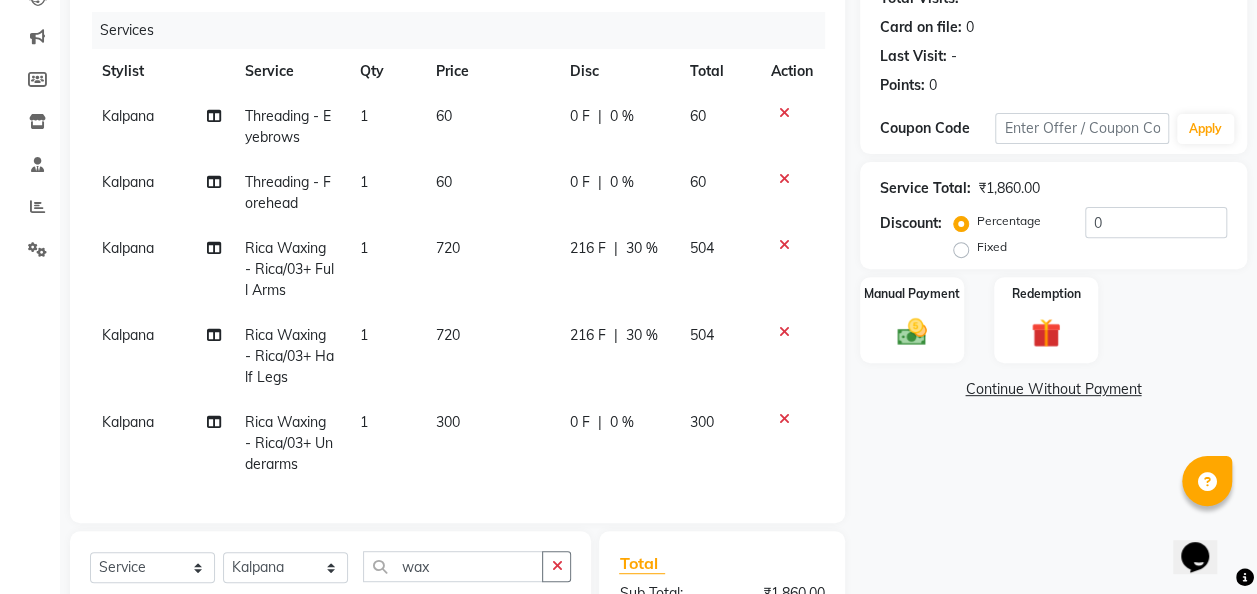 click on "Kalpana Rica Waxing - Rica/03+ Half Legs 1 720 216 F | 30 % 504" 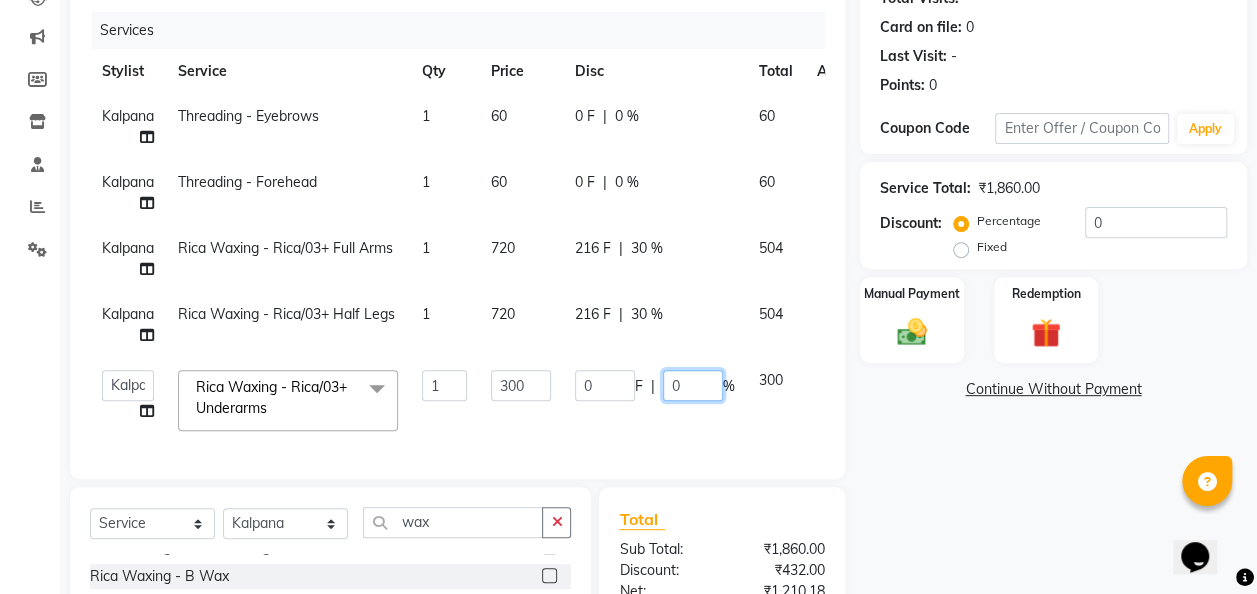 click on "0" 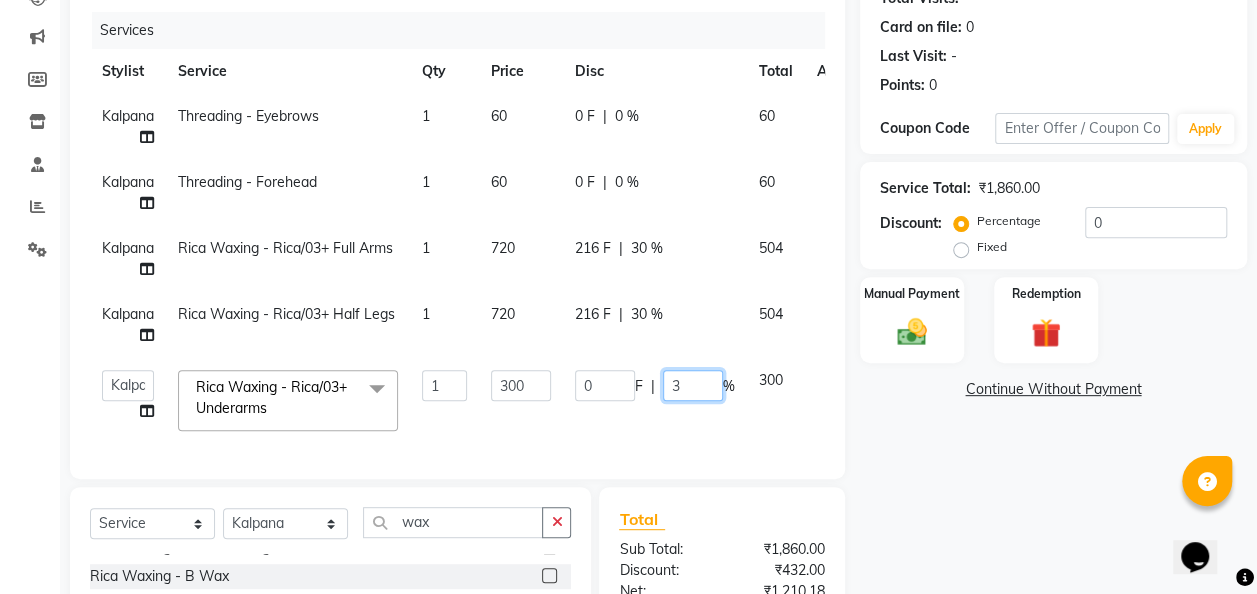 type on "30" 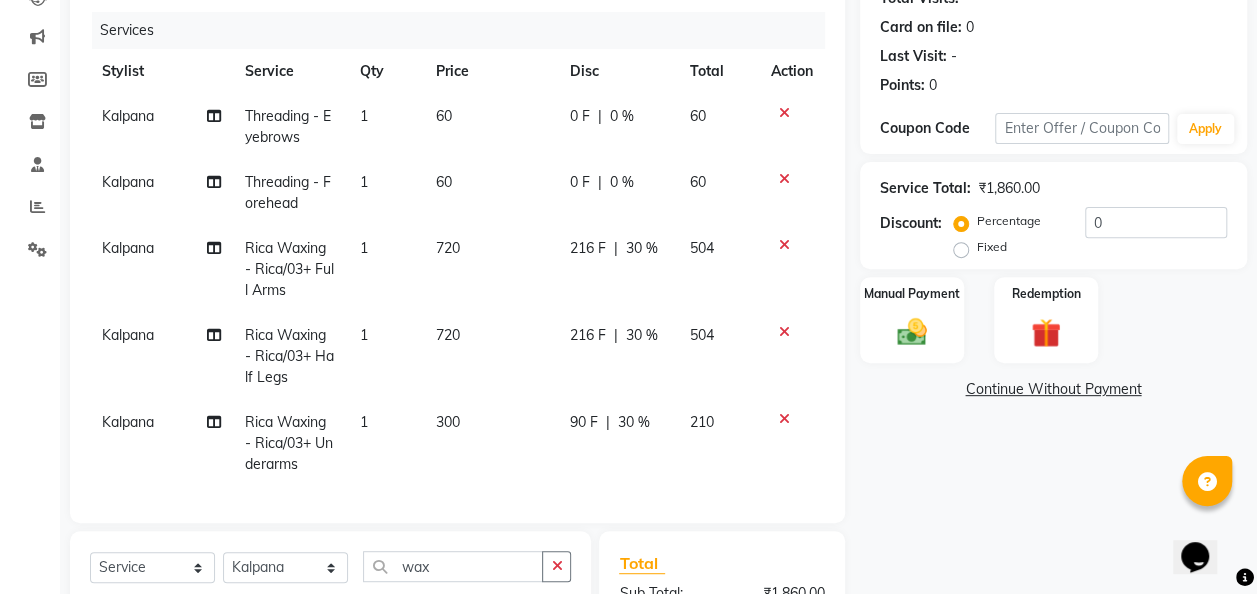 click on "Kalpana Rica Waxing - Rica/03+ Underarms 1 300 90 F | 30 % 210" 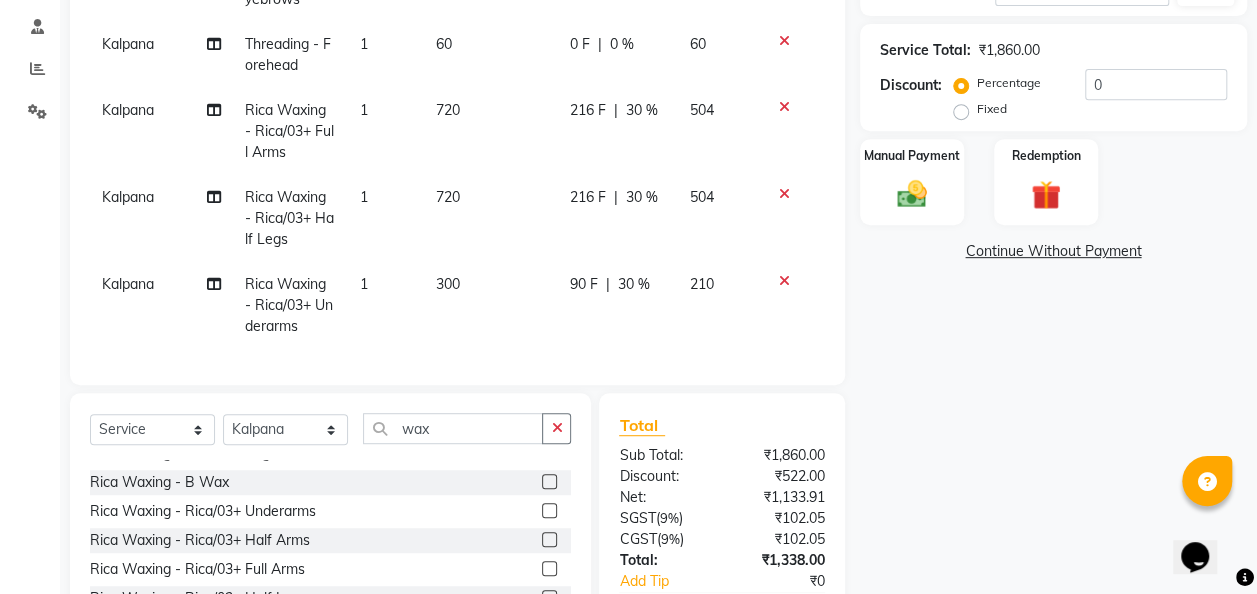 scroll, scrollTop: 354, scrollLeft: 0, axis: vertical 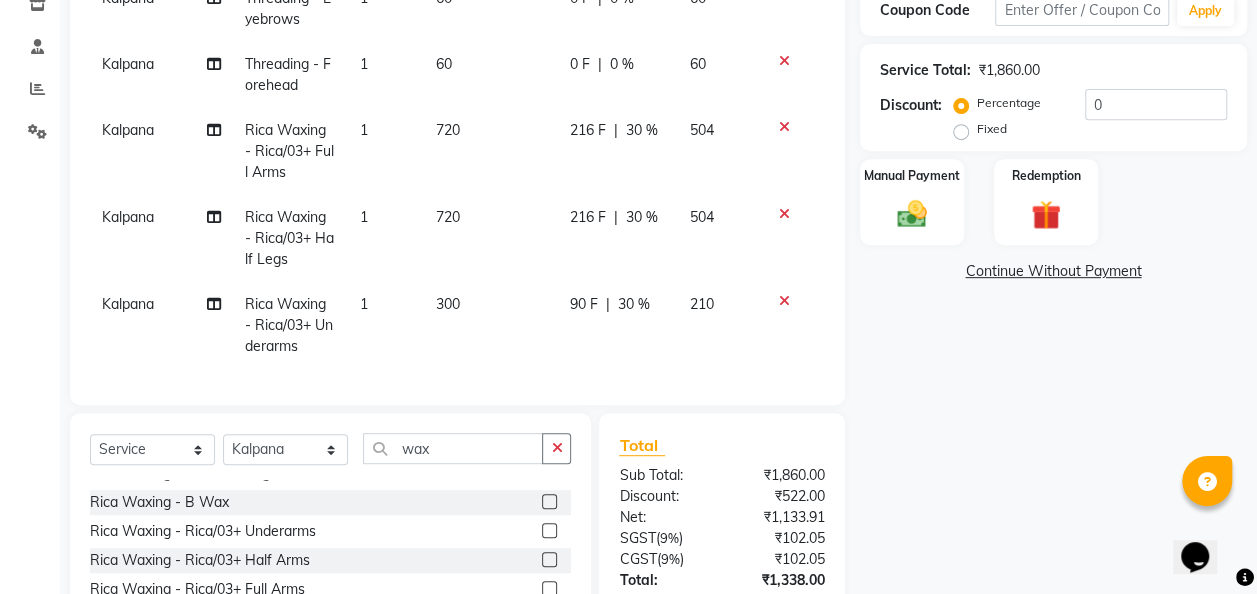 click on "300" 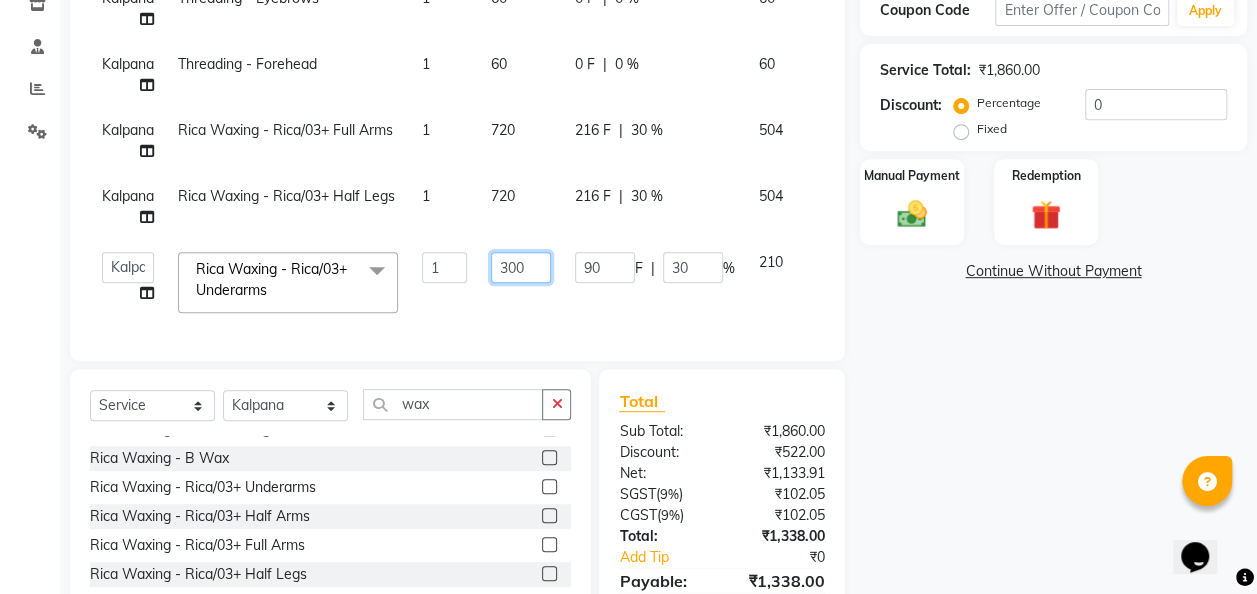 click on "300" 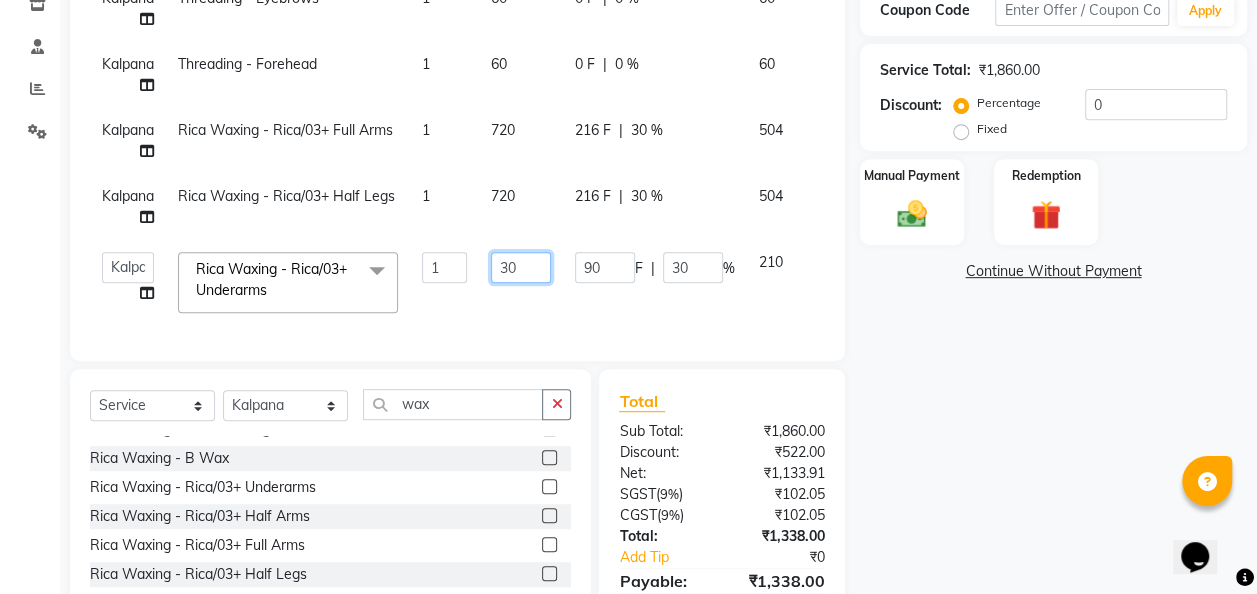 type on "3" 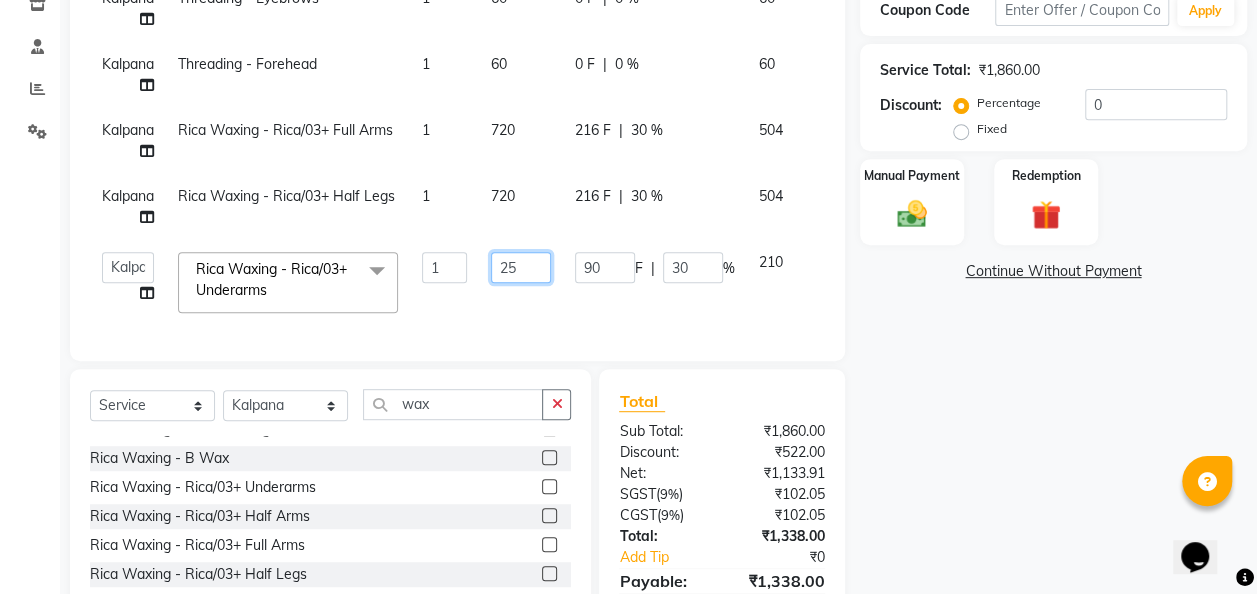 type on "250" 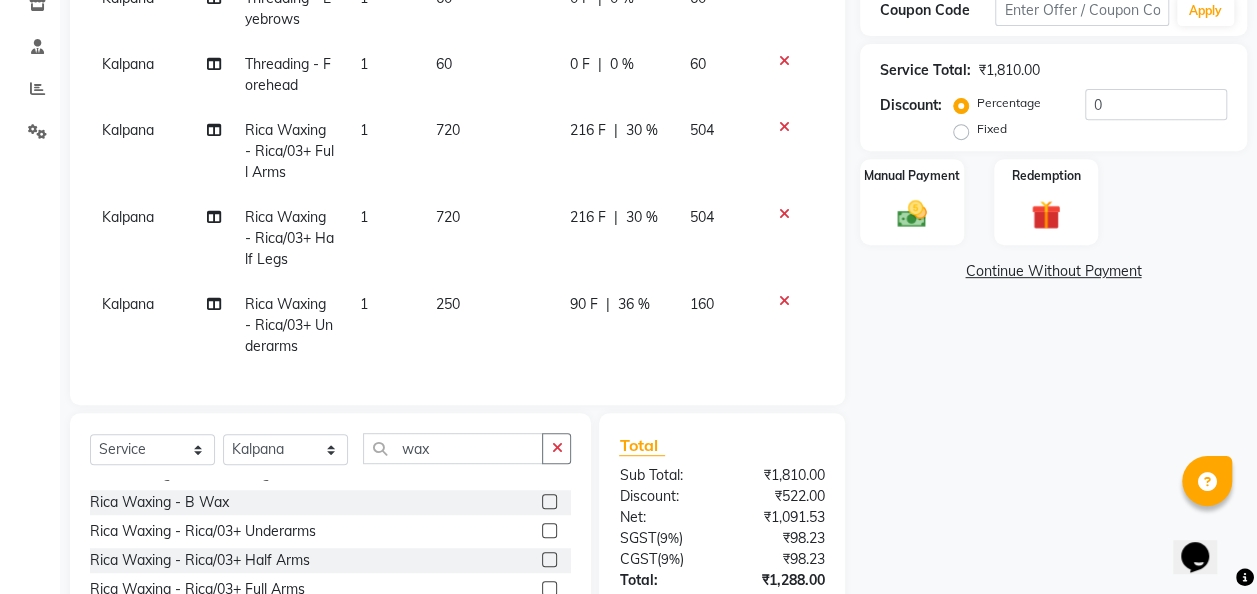 click on "Kalpana Rica Waxing - Rica/03+ Half Legs 1 720 216 F | 30 % 504" 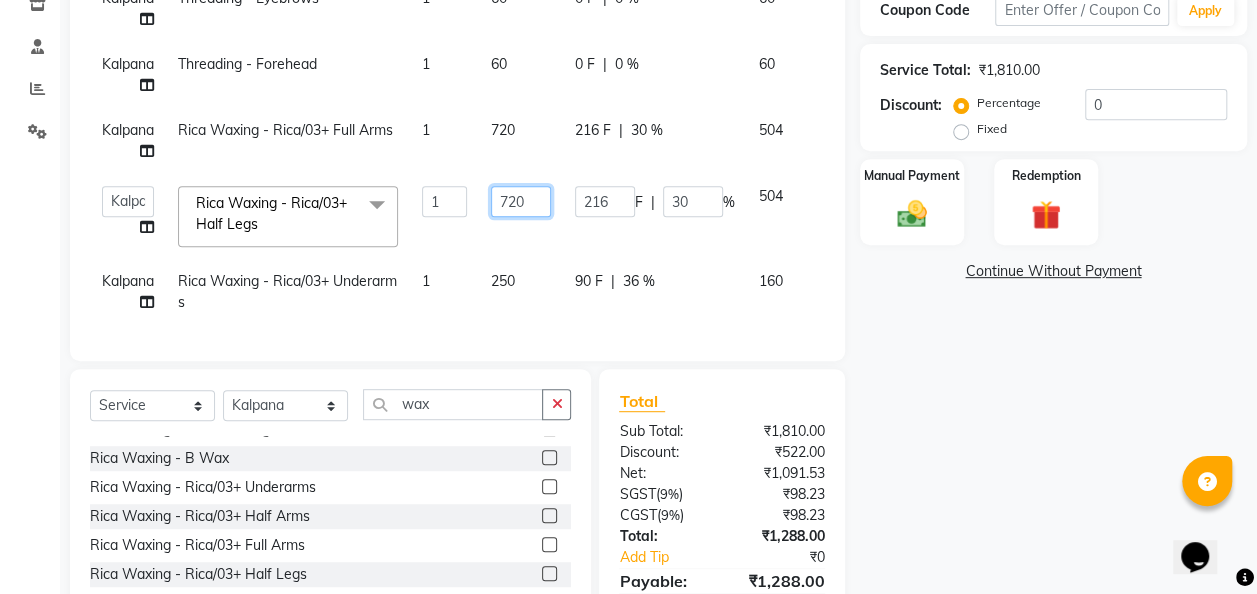 click on "720" 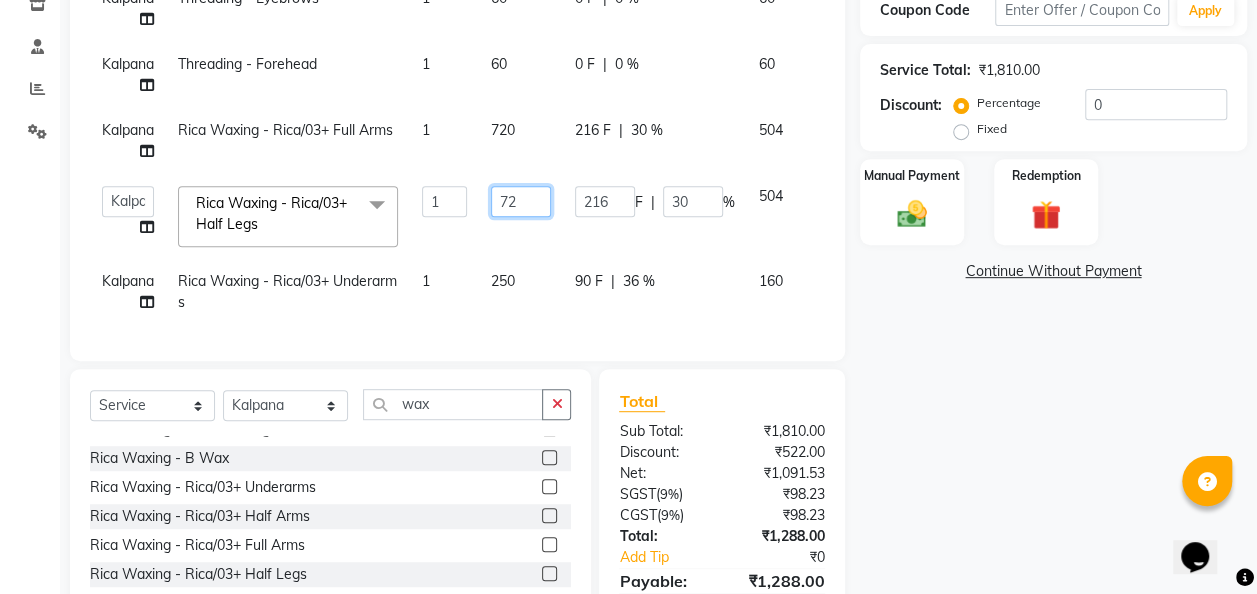type on "7" 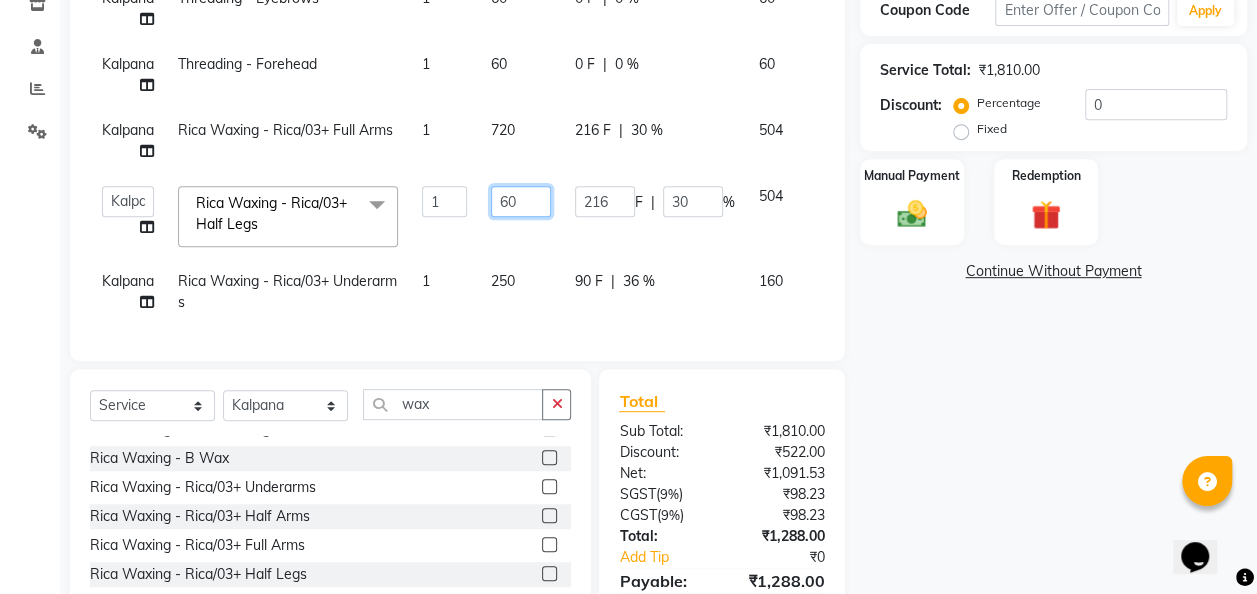 type on "600" 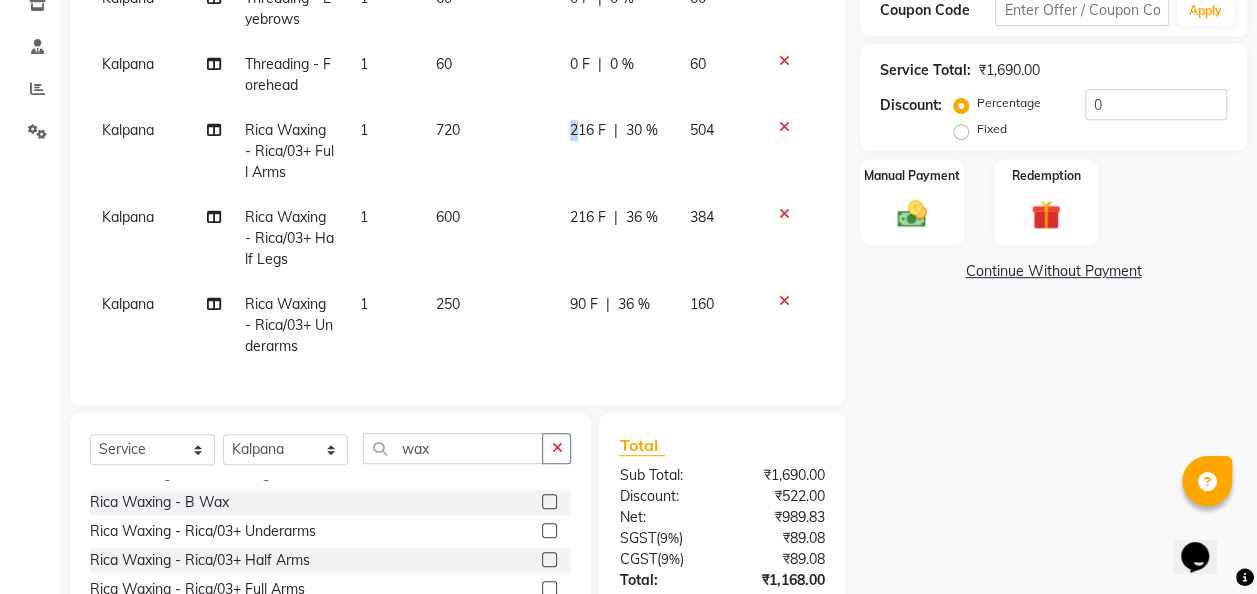 drag, startPoint x: 561, startPoint y: 149, endPoint x: 462, endPoint y: 128, distance: 101.20277 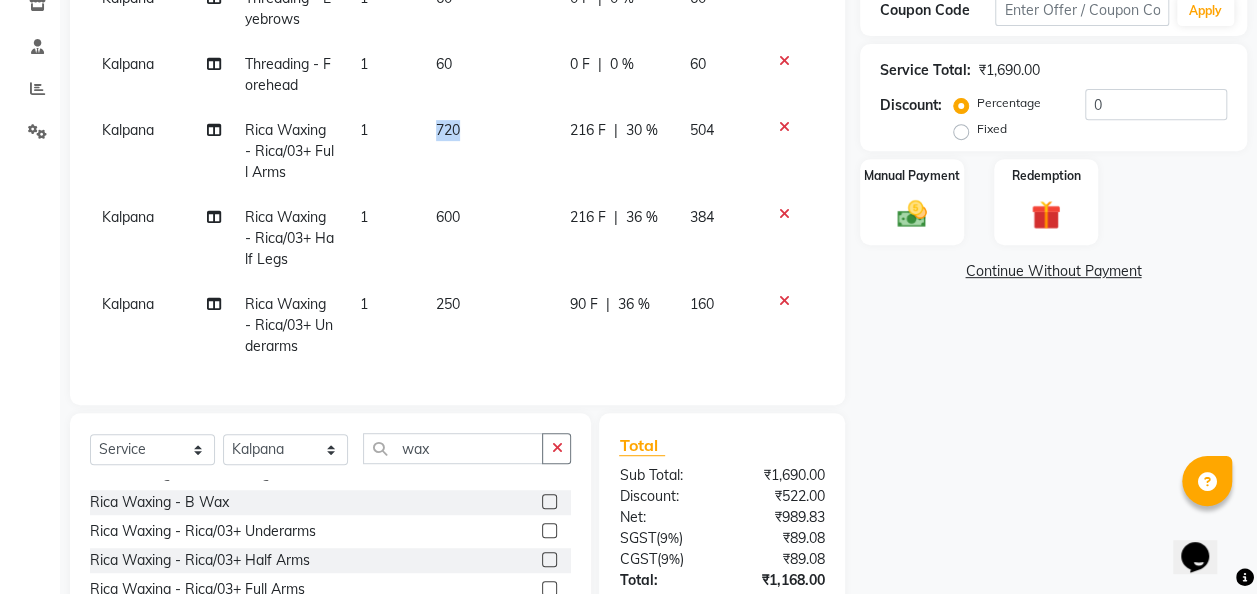 select on "82976" 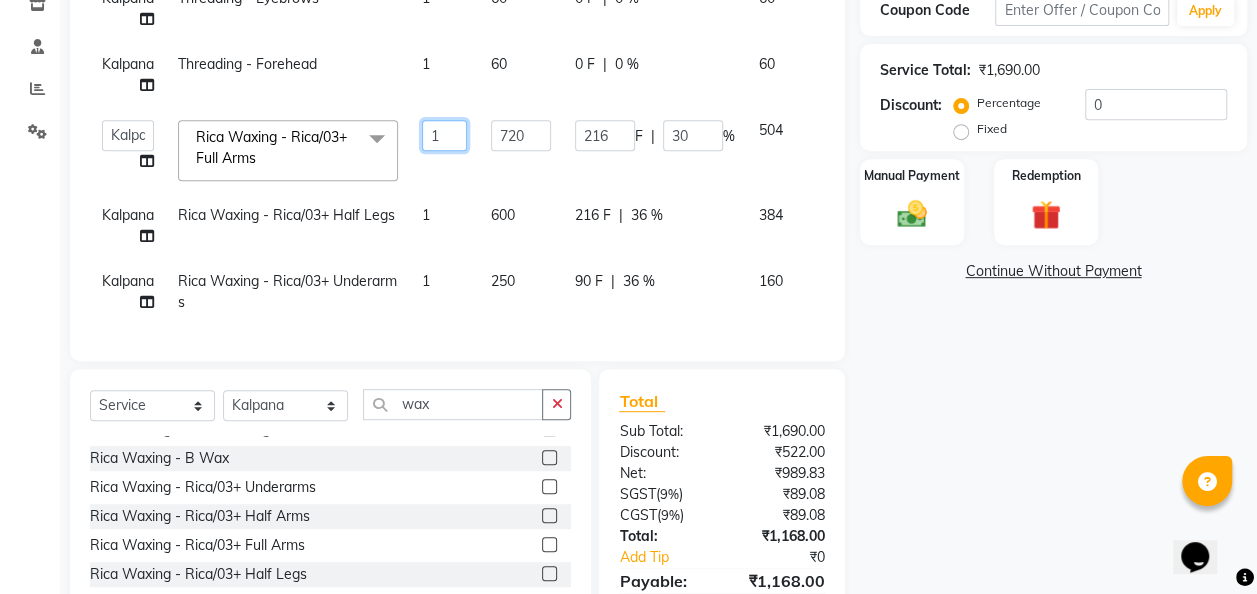 click on "1" 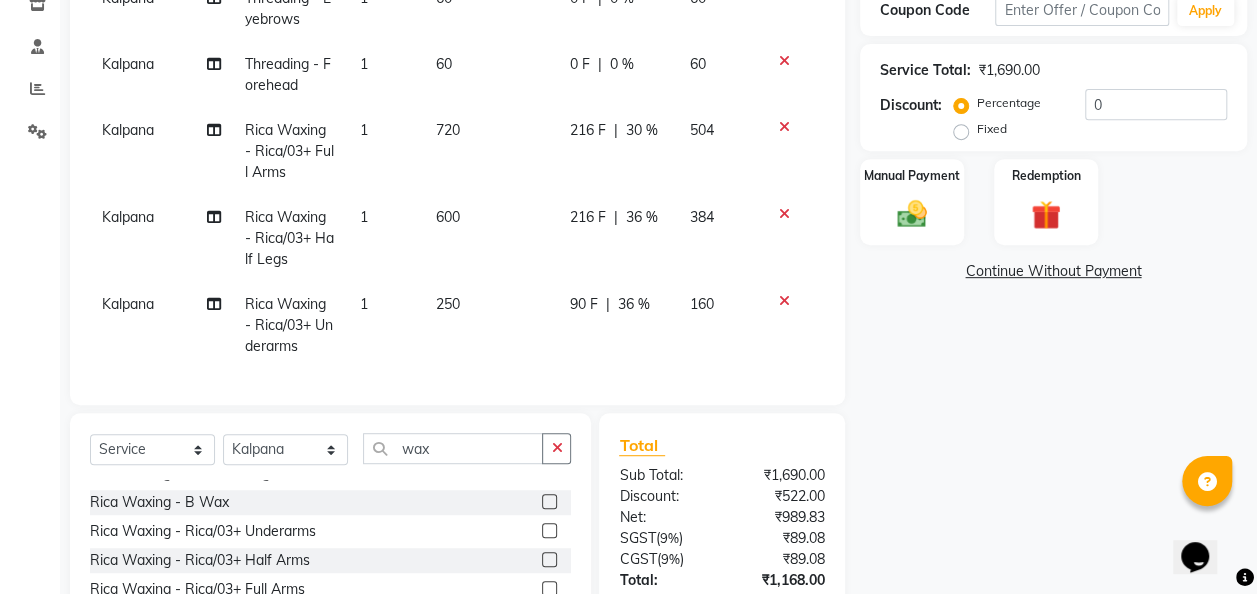 click on "720" 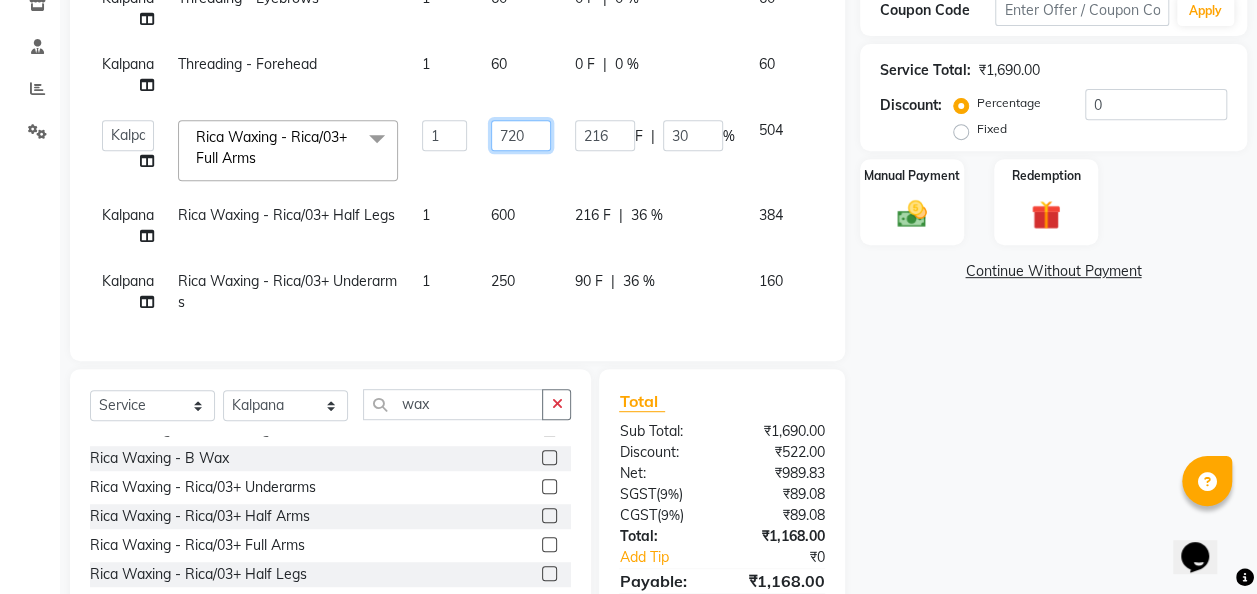 click on "720" 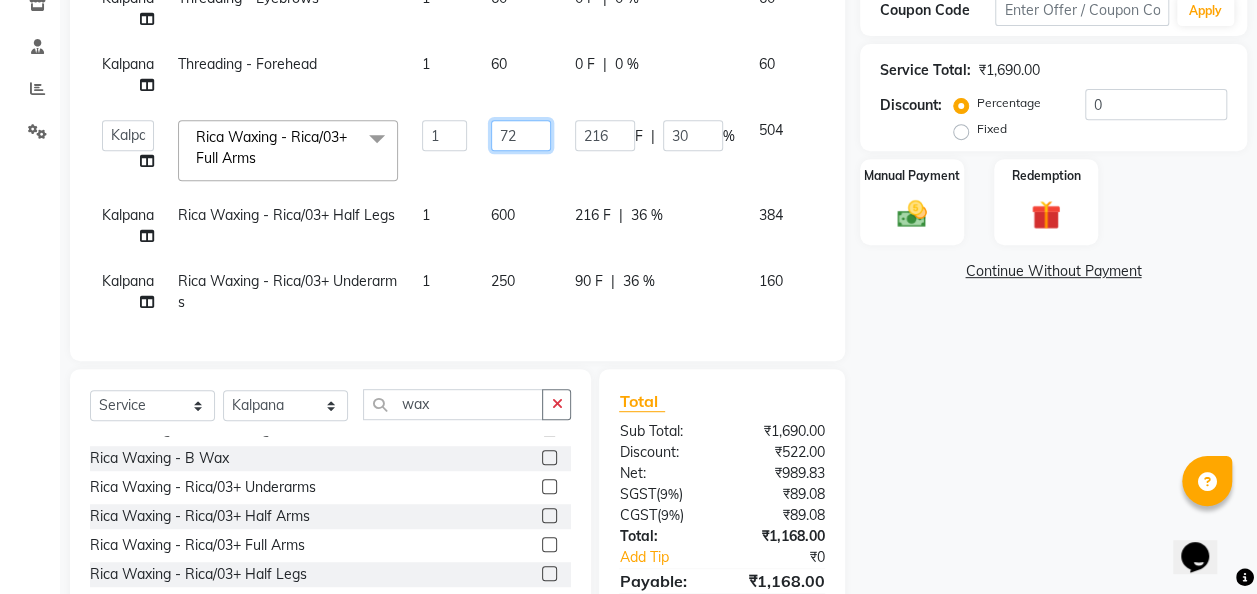 type on "7" 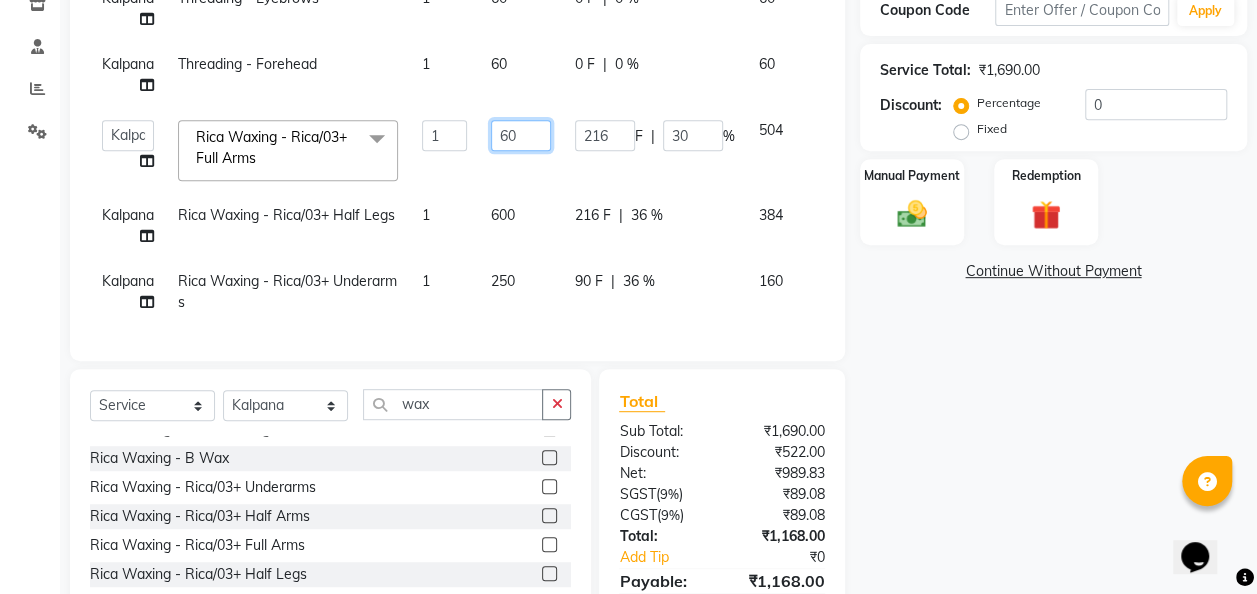 type on "600" 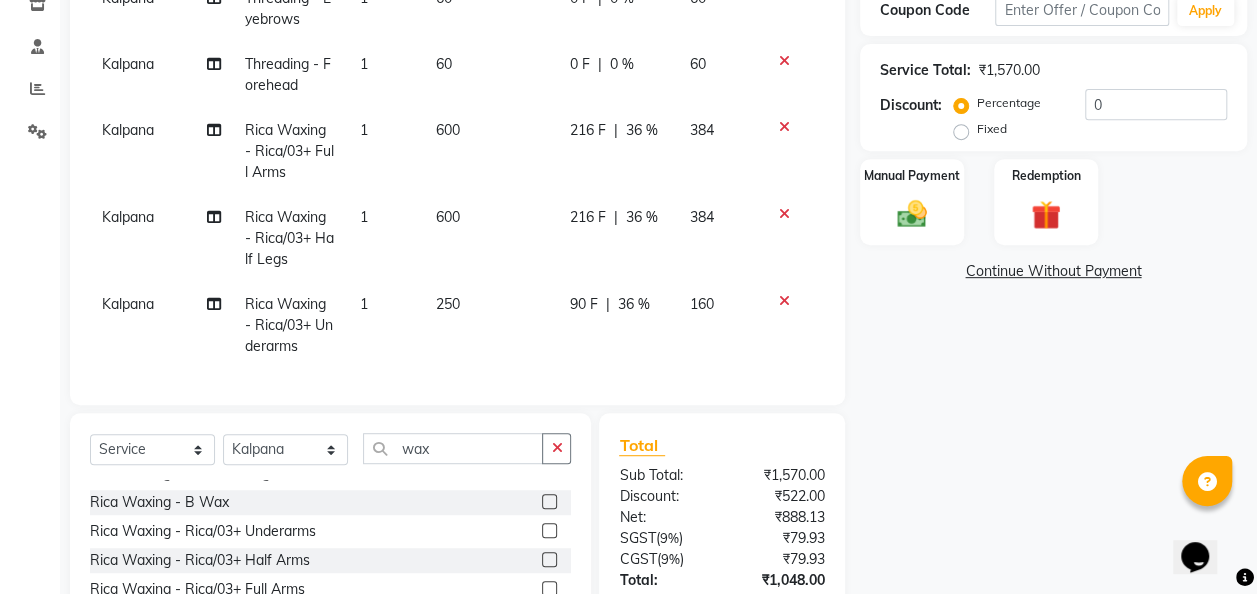click on "Kalpana Rica Waxing - Rica/03+ Full Arms 1 600 216 F | 36 % 384" 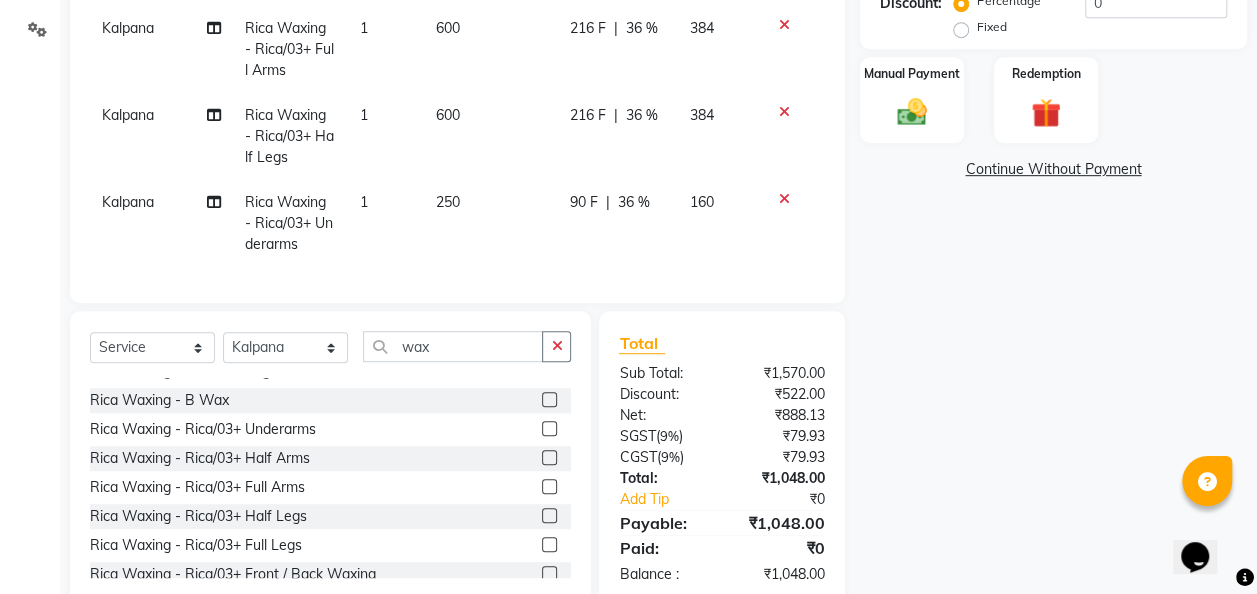 scroll, scrollTop: 448, scrollLeft: 0, axis: vertical 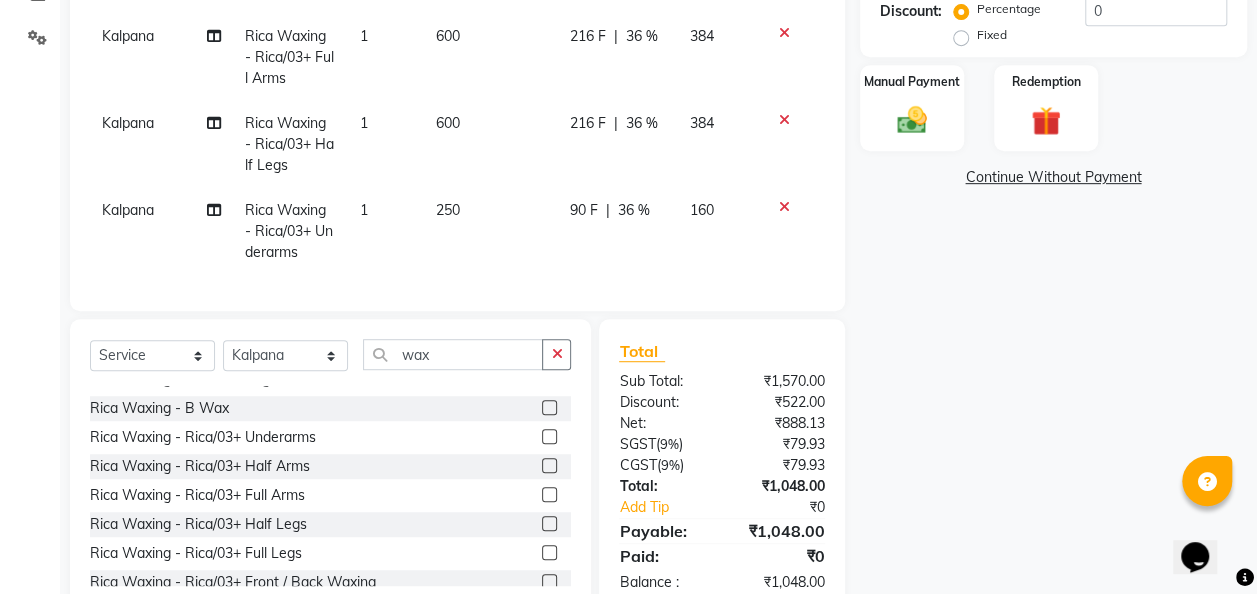 click 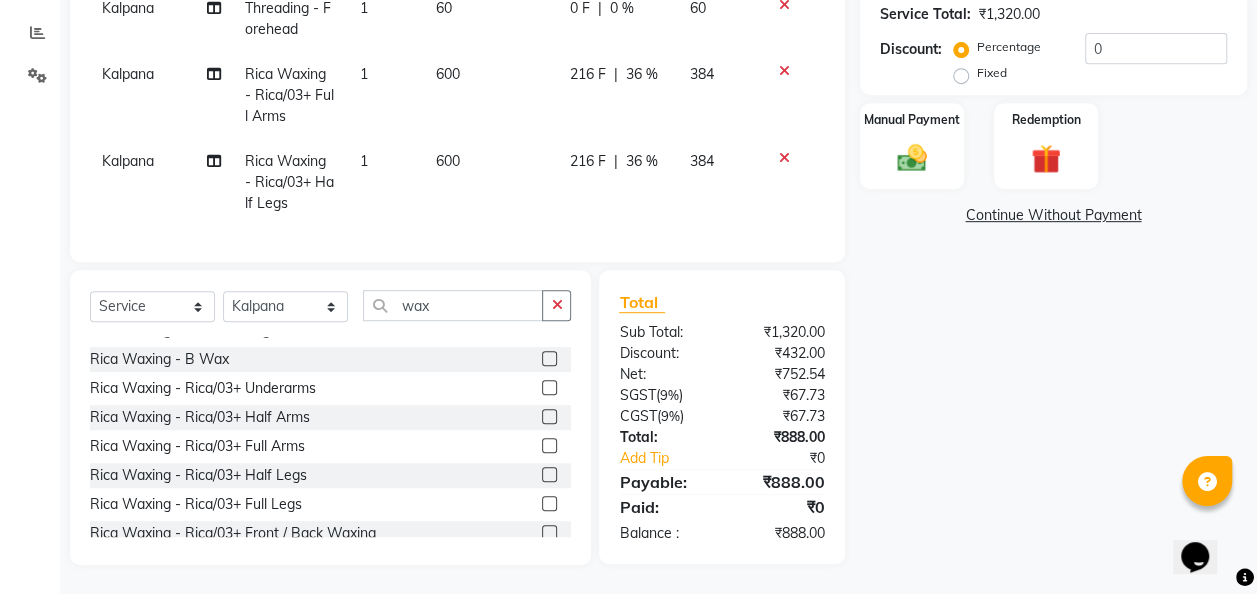 click 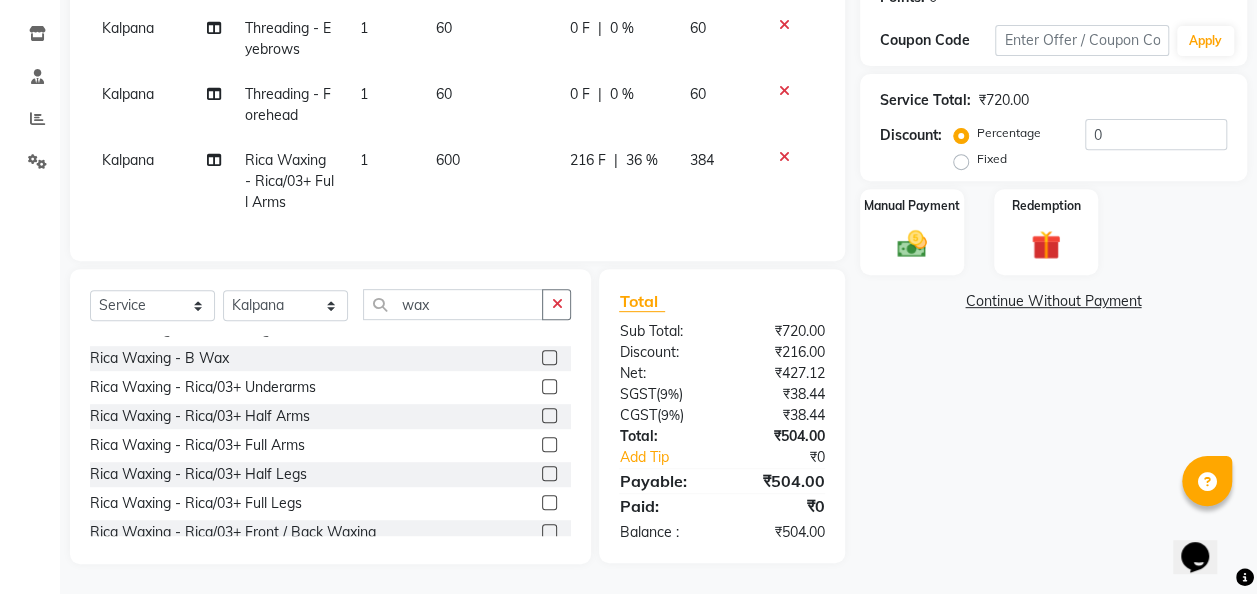 scroll, scrollTop: 338, scrollLeft: 0, axis: vertical 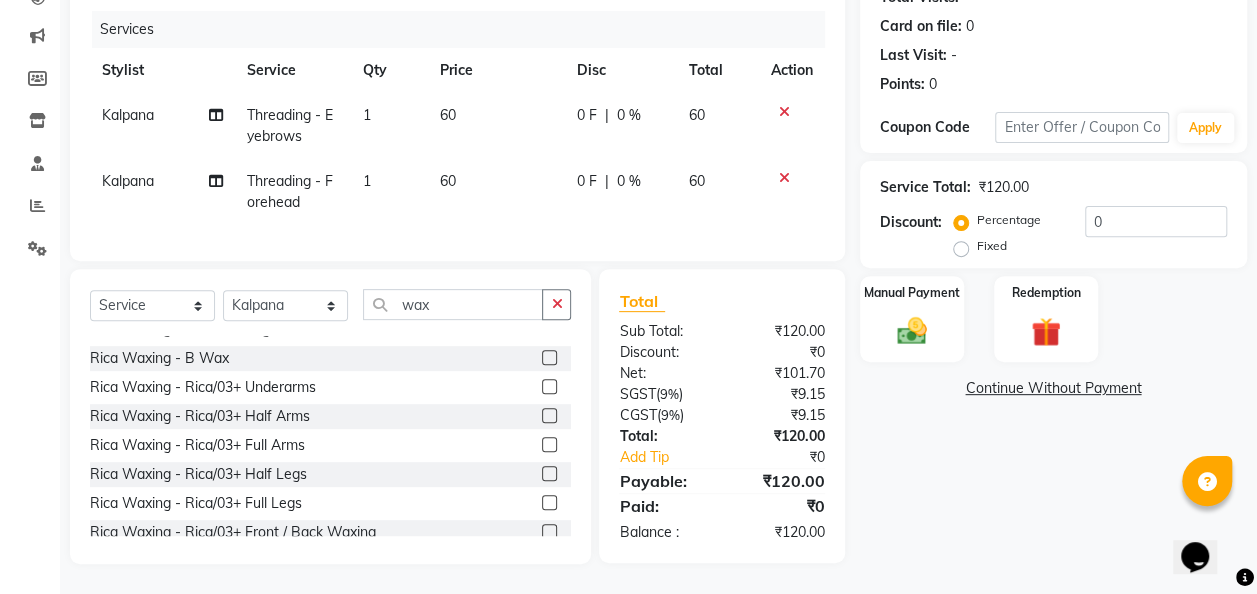 click 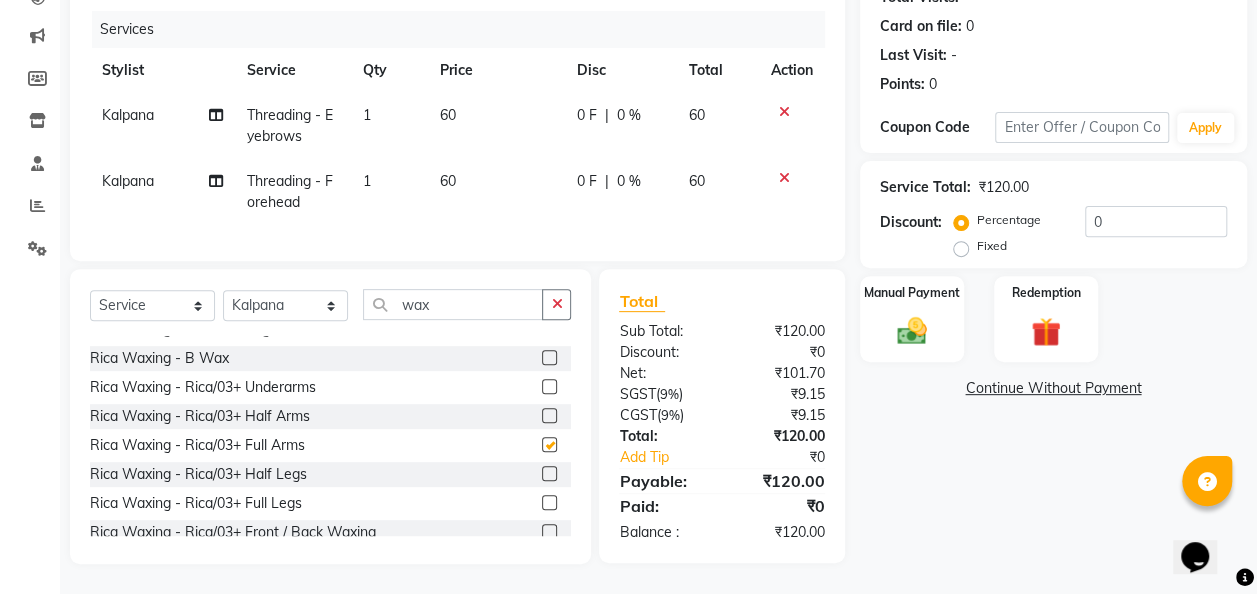 scroll, scrollTop: 338, scrollLeft: 0, axis: vertical 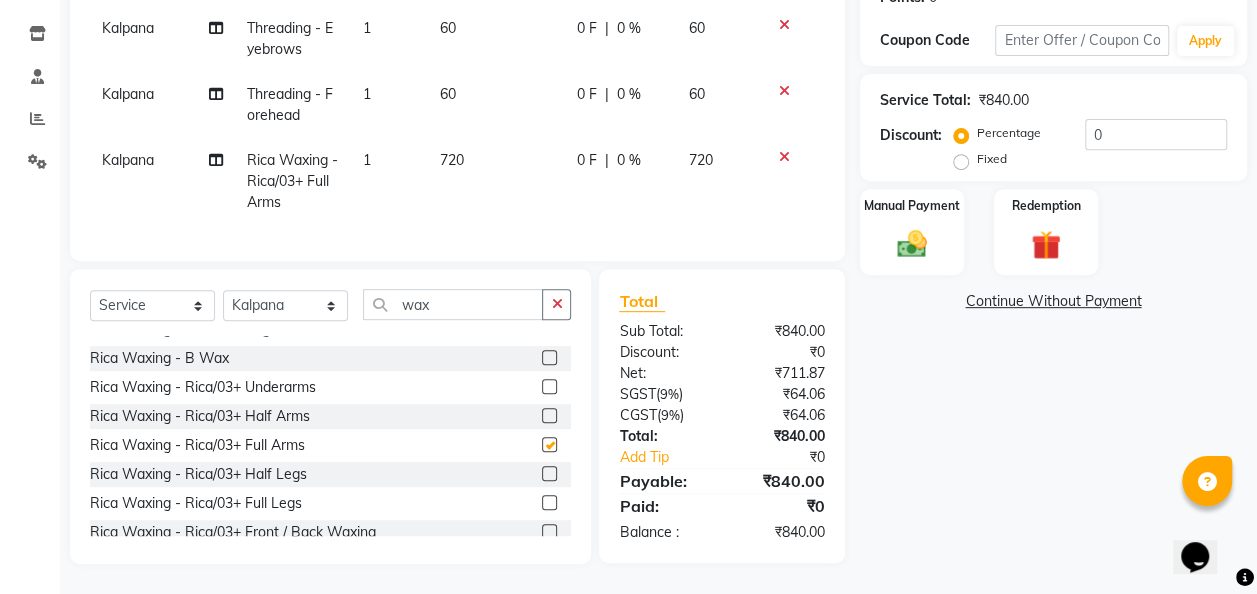 checkbox on "false" 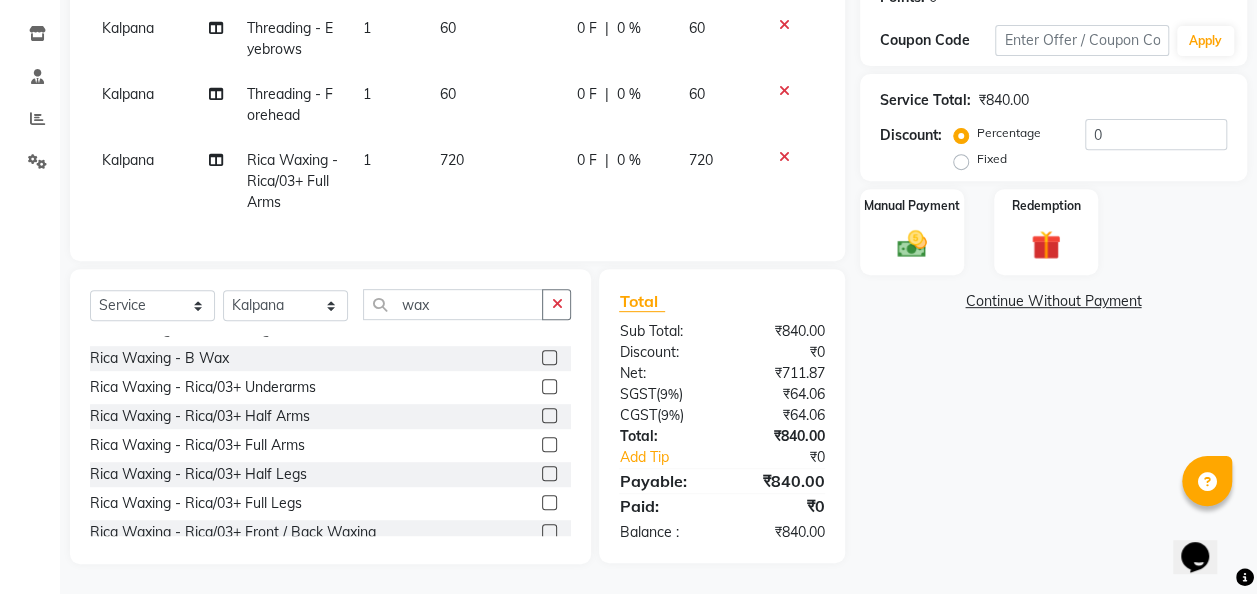 click 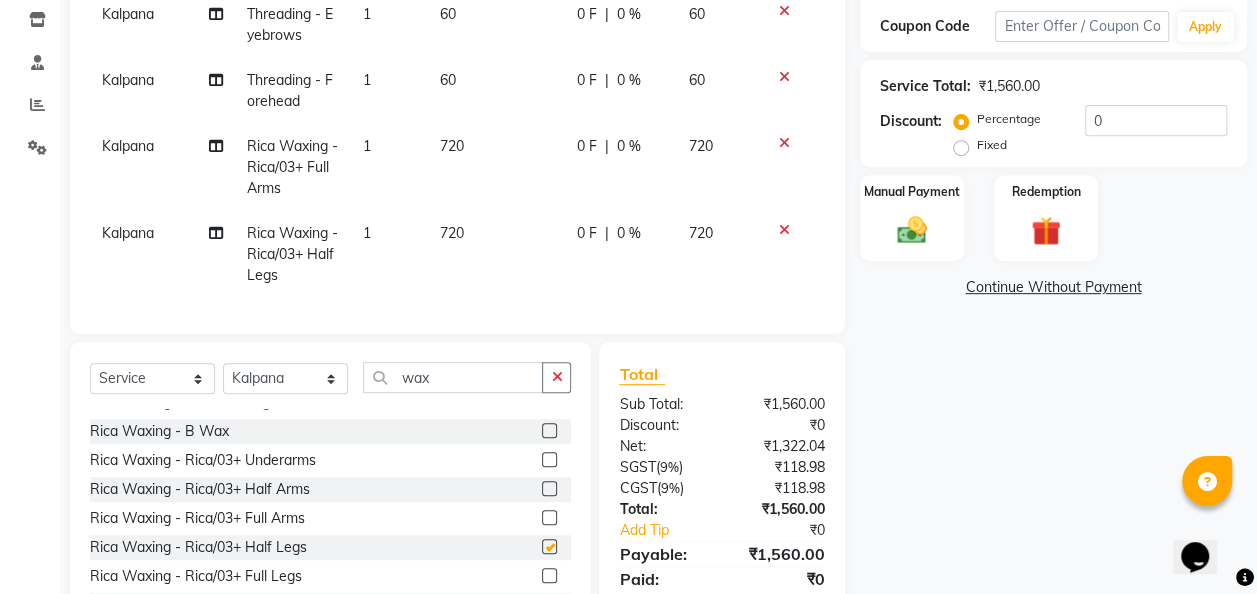 scroll, scrollTop: 426, scrollLeft: 0, axis: vertical 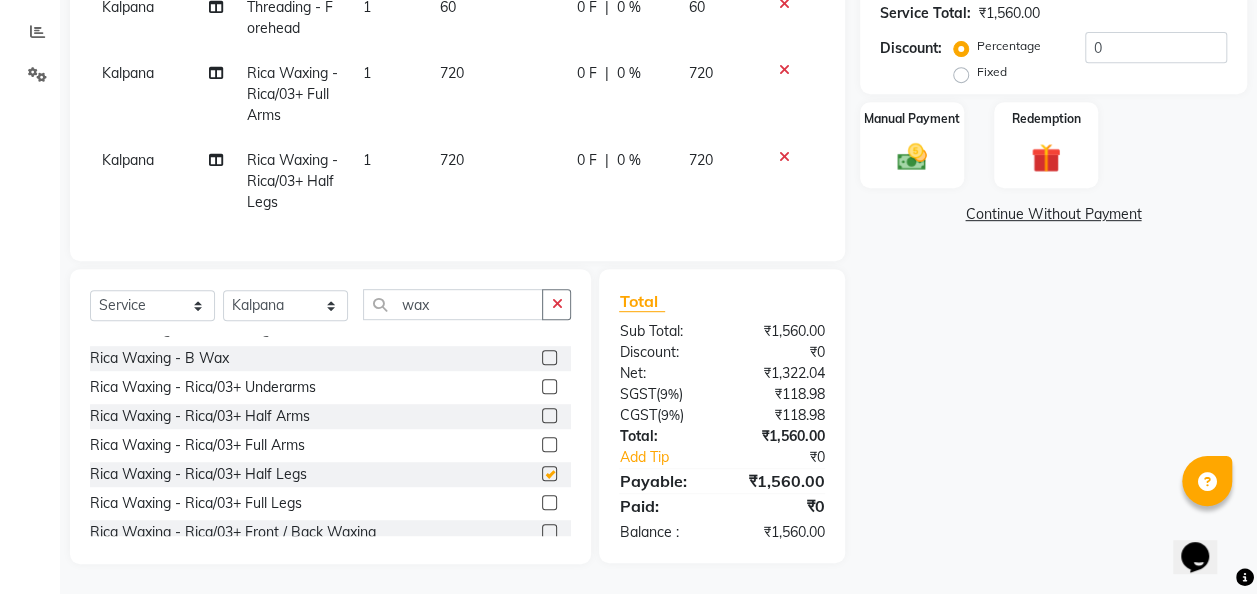 checkbox on "false" 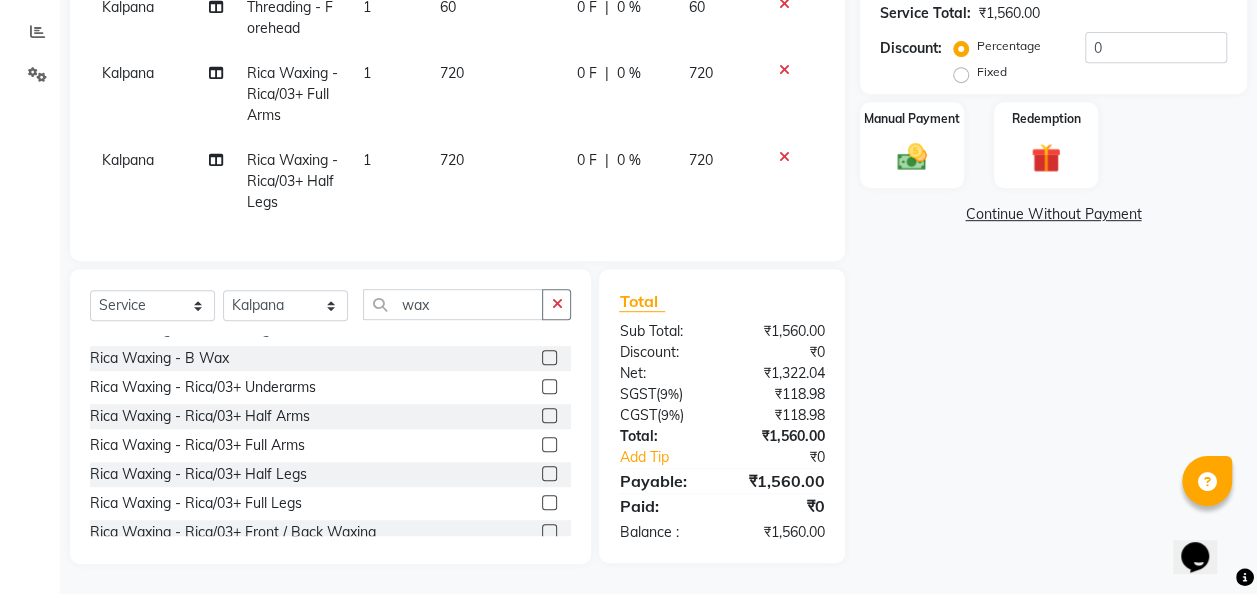 click 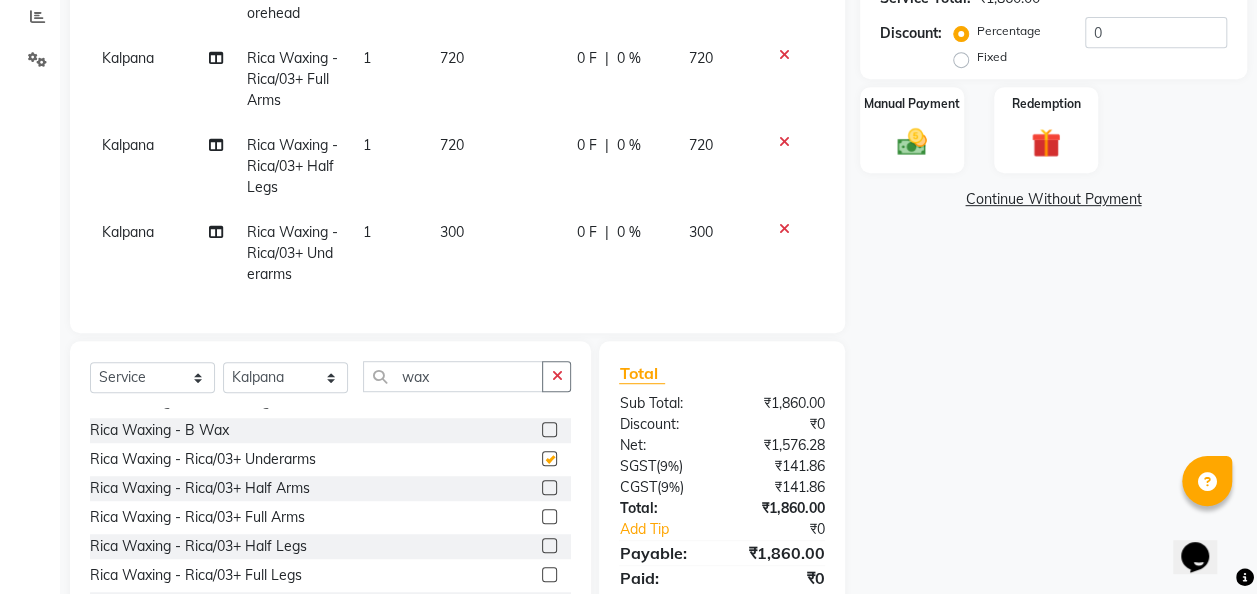scroll, scrollTop: 448, scrollLeft: 0, axis: vertical 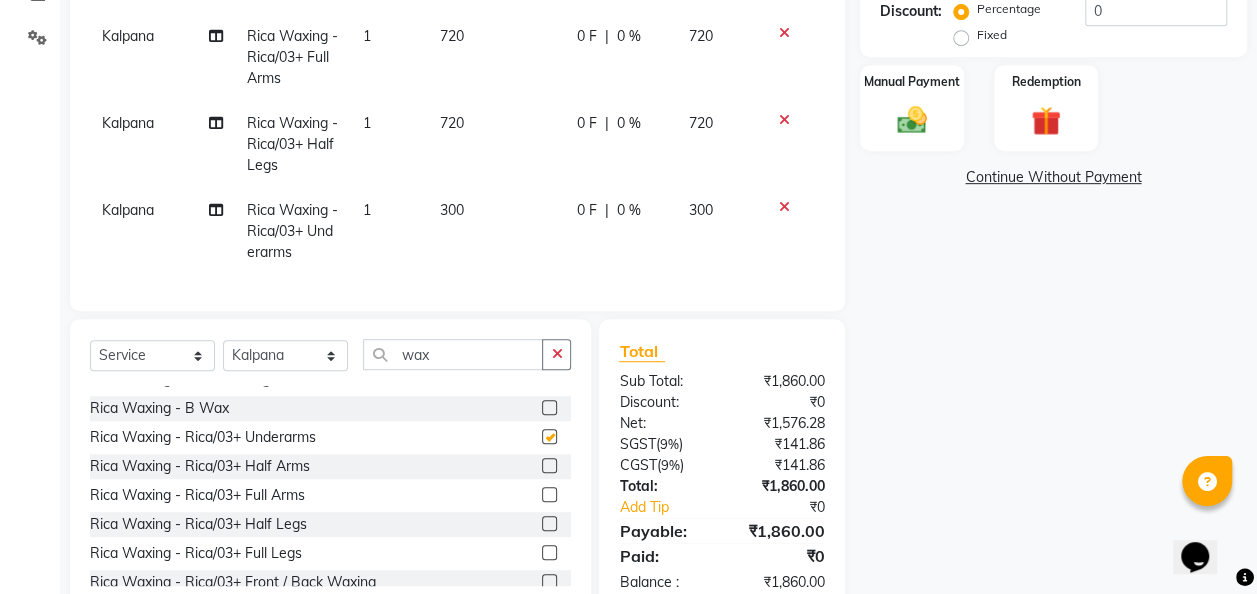 checkbox on "false" 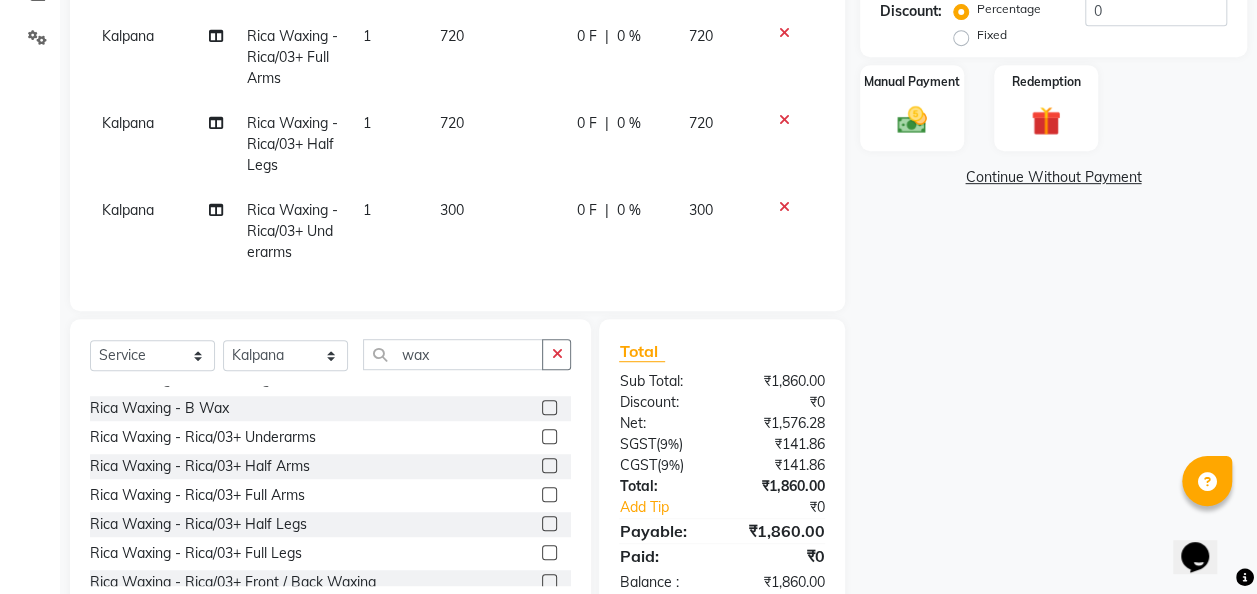 click on "300" 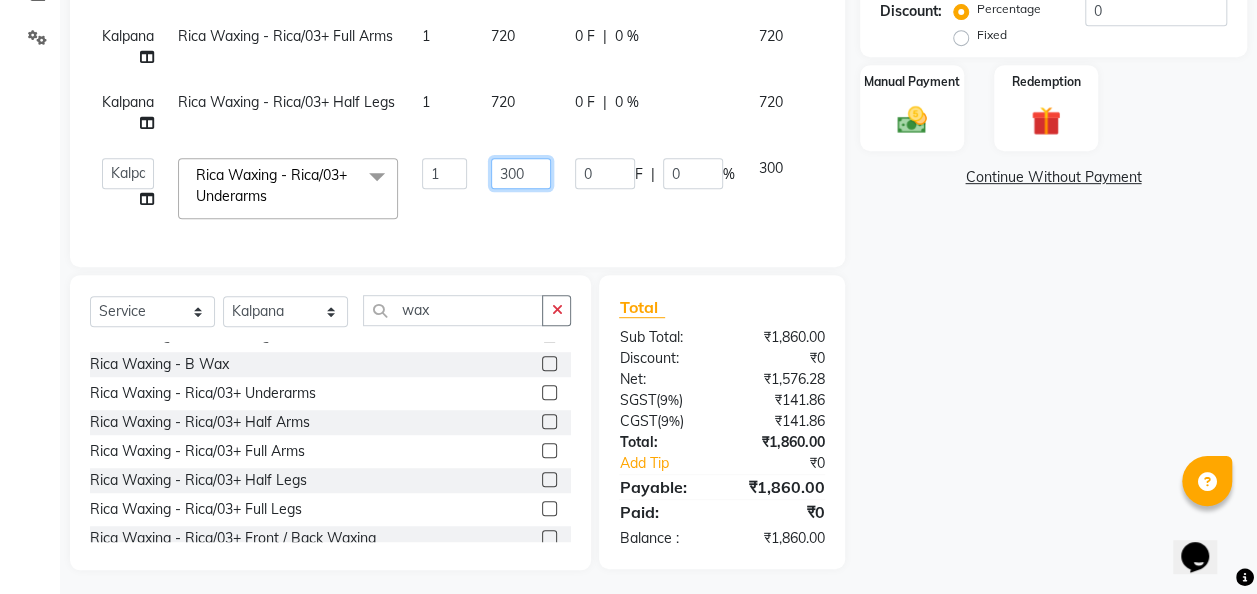 click on "300" 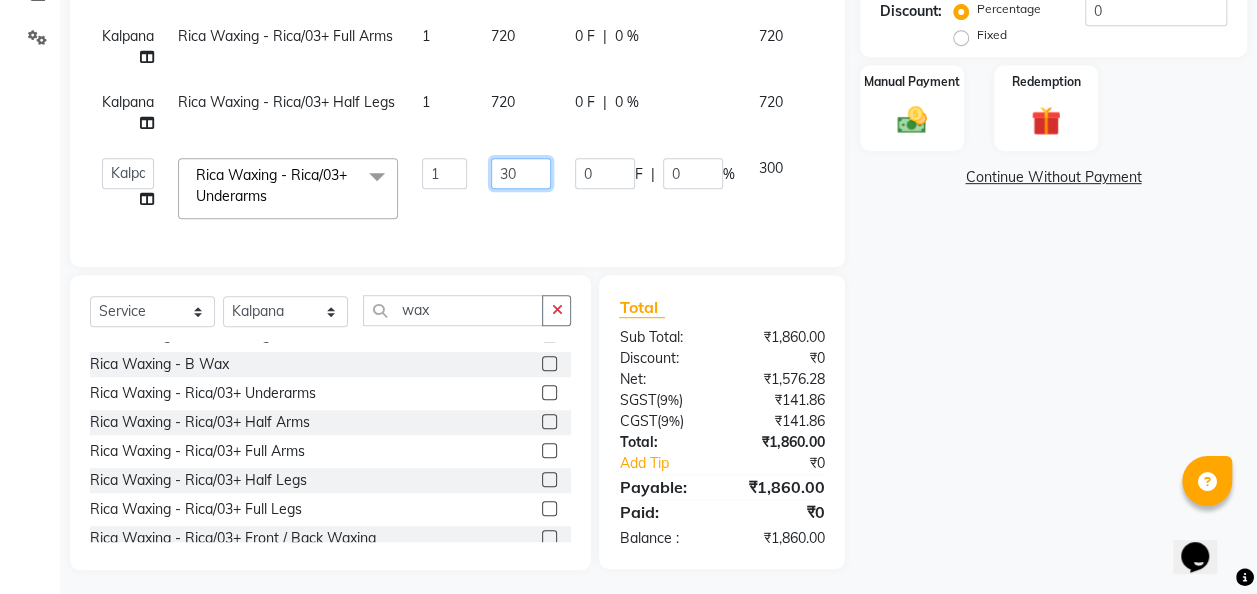 type on "3" 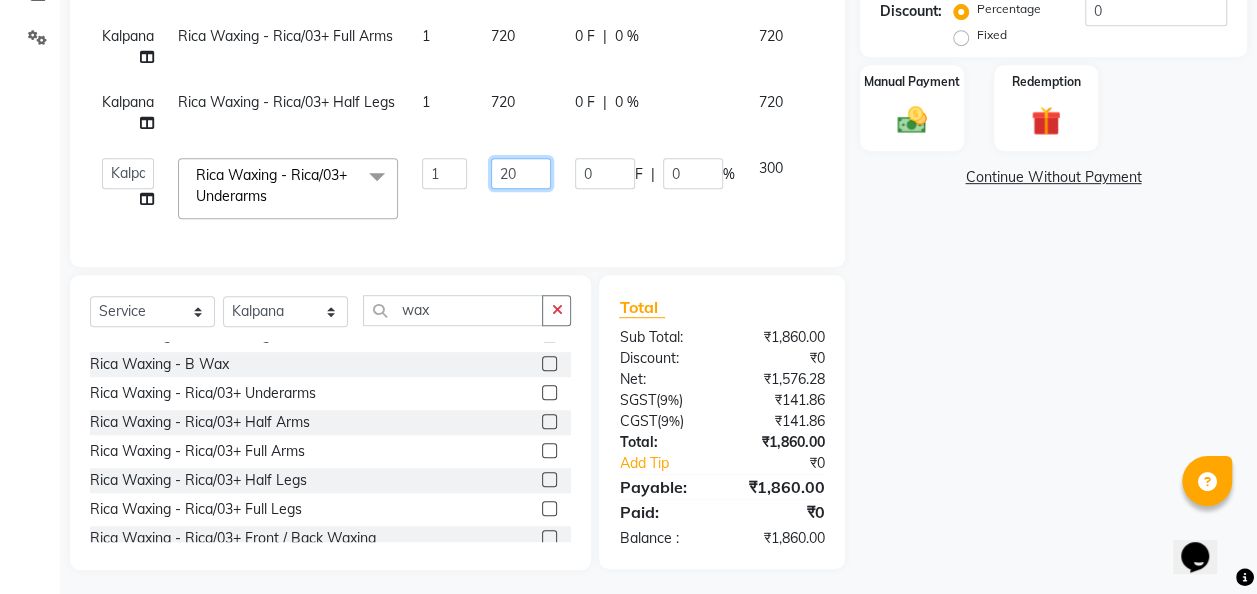 type on "200" 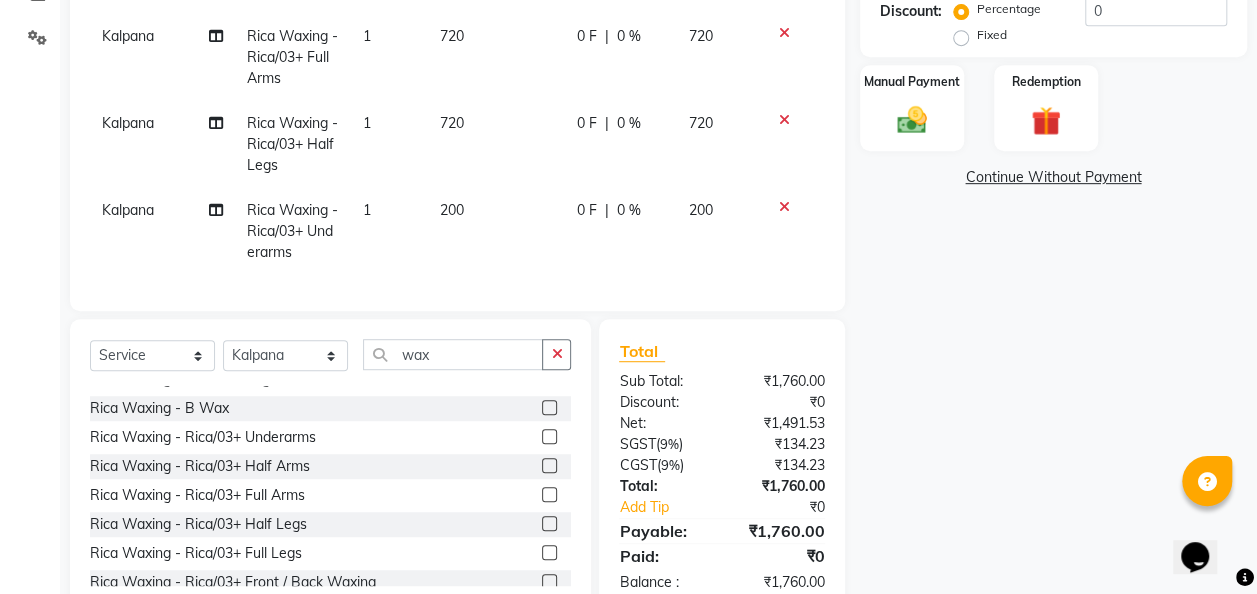 click on "200" 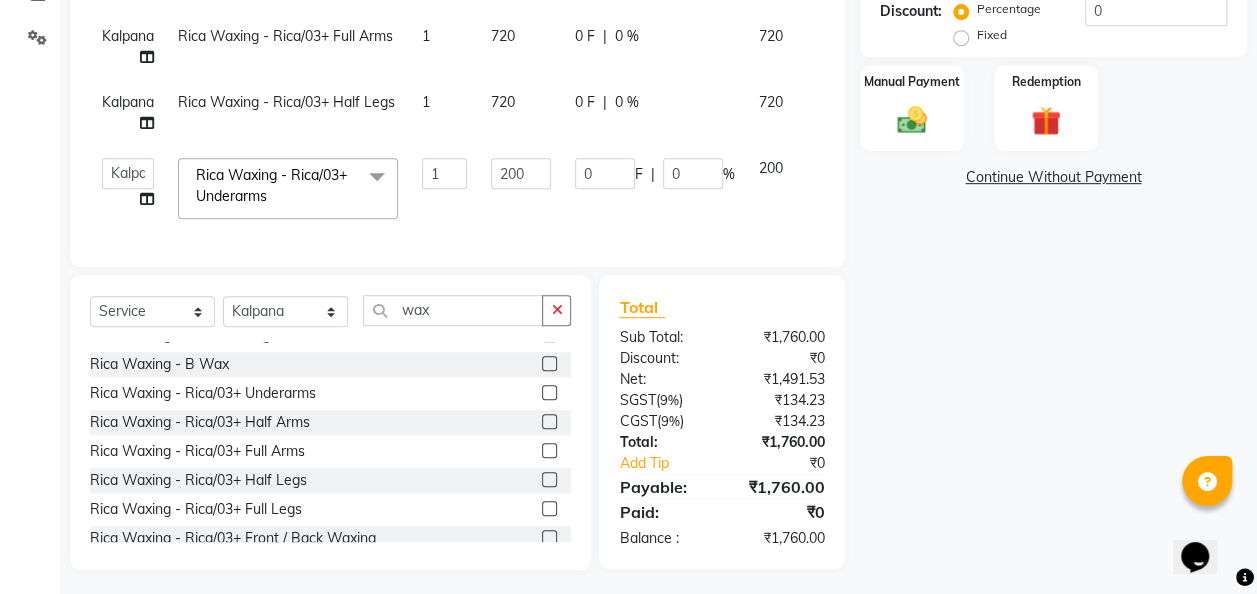 click on "720" 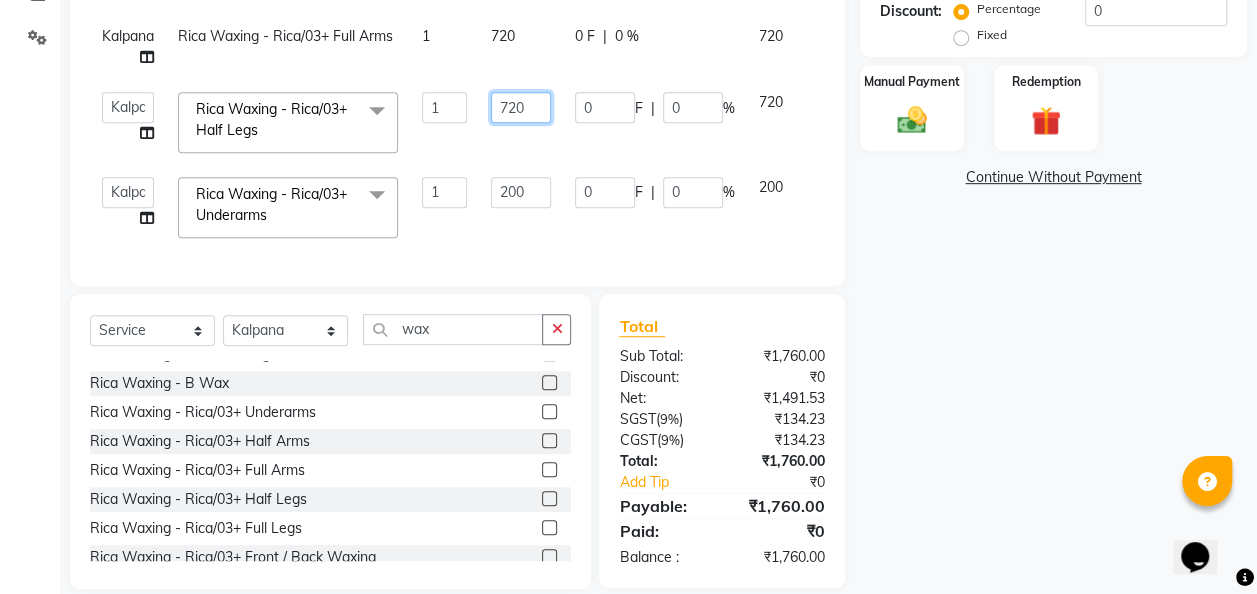 click on "720" 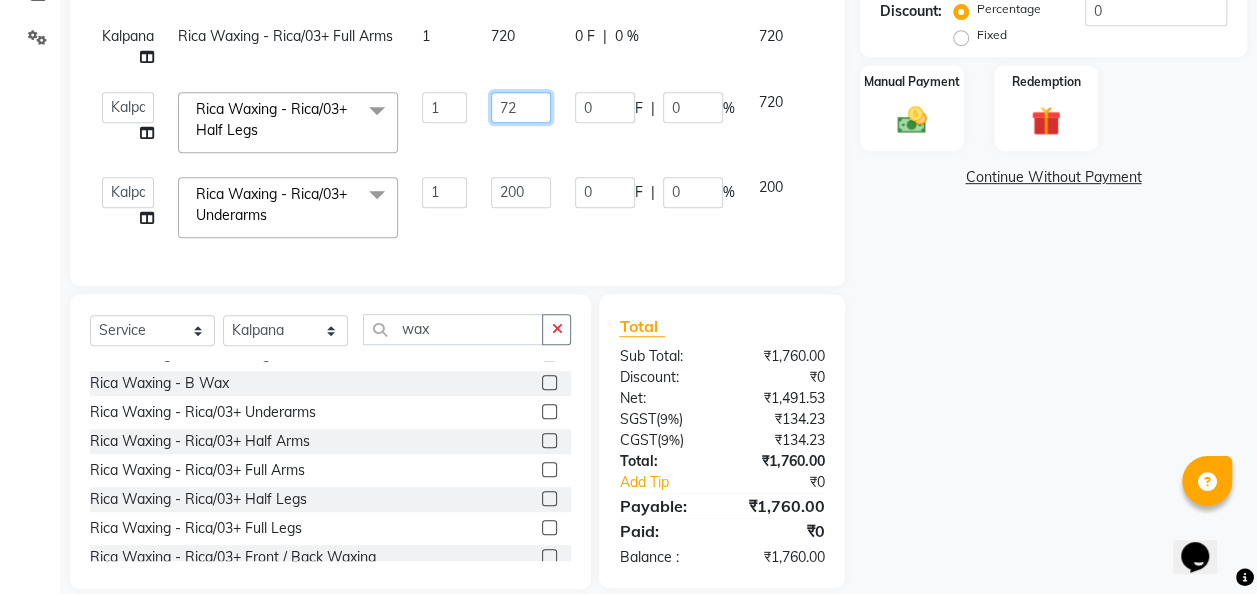 type on "7" 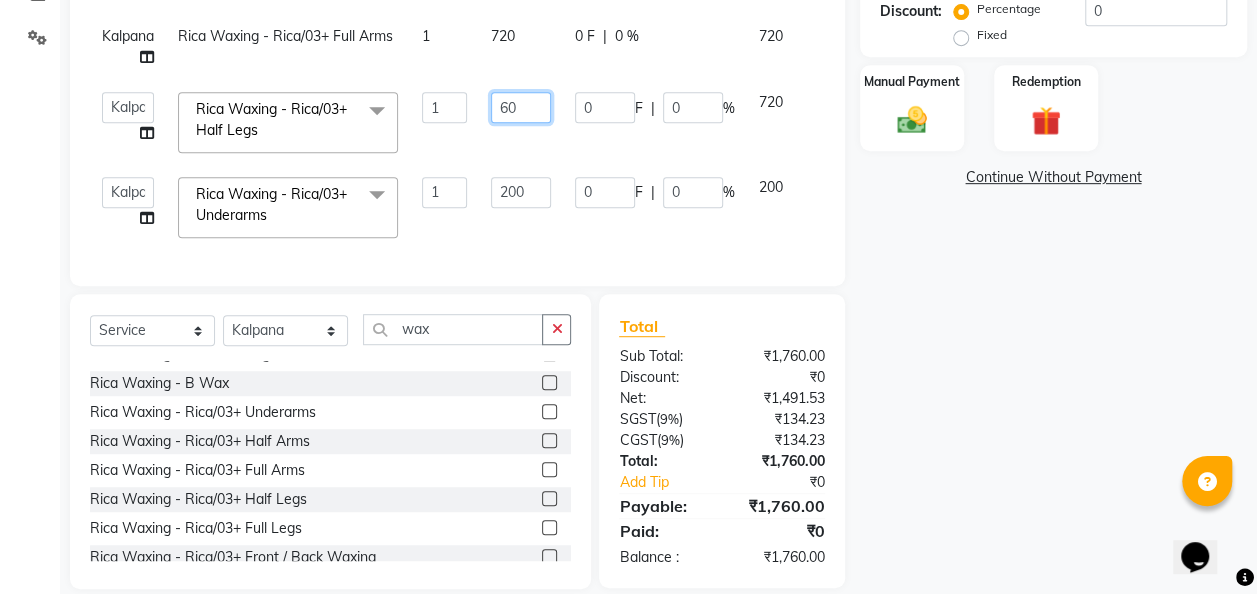 type on "600" 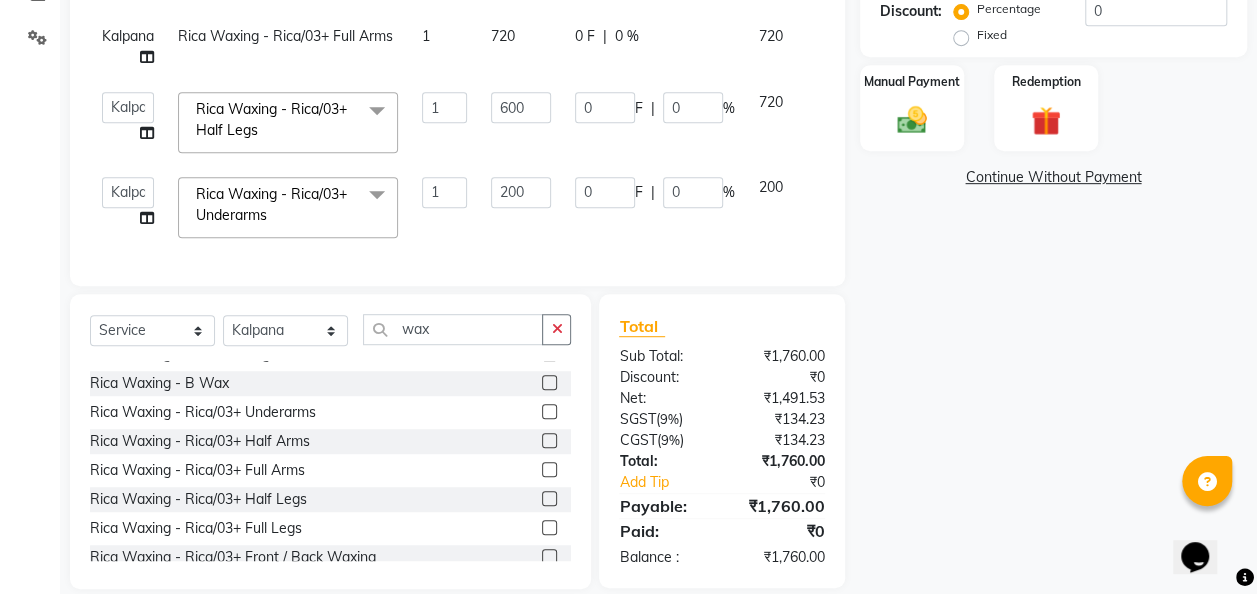 click on "Kalpana Threading - Eyebrows 1 60 0 F | 0 % 60 Kalpana Threading - Forehead 1 60 0 F | 0 % 60 Kalpana Rica Waxing - [GEOGRAPHIC_DATA]/03+ Full Arms 1 720 0 F | 0 % 720  Chandan   Ganesh   Gauri   [PERSON_NAME]   [PERSON_NAME]   [PERSON_NAME]  Rica Waxing - [GEOGRAPHIC_DATA]/03+ Half Legs  x Hair Cut - [DEMOGRAPHIC_DATA] Haircut Hair Cut - [DEMOGRAPHIC_DATA] Haircut Hair Cut - Fringe Haircut Hair Cut - [PERSON_NAME] Trim Hair Cut - Shaving Hair Cut - [PERSON_NAME] Color Hair Cut - [PERSON_NAME] Styling Hair Cut - Child Cut Boy/Girl (Under 10Years) Hair Cut-[PERSON_NAME] Cut-Wash Shaving HAIR-CUT+BLOWDRY HAIRCUT+BREADTRIM+WASH [DEMOGRAPHIC_DATA] HAIRCUT+BREADTRIM KERATIN HAIRCUT+BLOWDRY+WASH HAIRWASH+BLOWDRY Blowdry & Styling - Wash and Blast Dry Blowdry & Styling - Wash and Blast Dry 1 Blowdry & Styling - Blow Dry S Blowdry & Styling - Blow Dry M Blowdry & Styling - Blow Dry L Blowdry & Styling - Crimping/Ironing (S)T Blowdry & Styling - Crimping/Ironing (M)T Blowdry & Styling - Crimping/Ironing (L)T Blowdry & Styling - Tongs/Roller Set (S) Blowdry & Styling - Tongs/Roller Set (M) Color - Root Touch Up Cut & File" 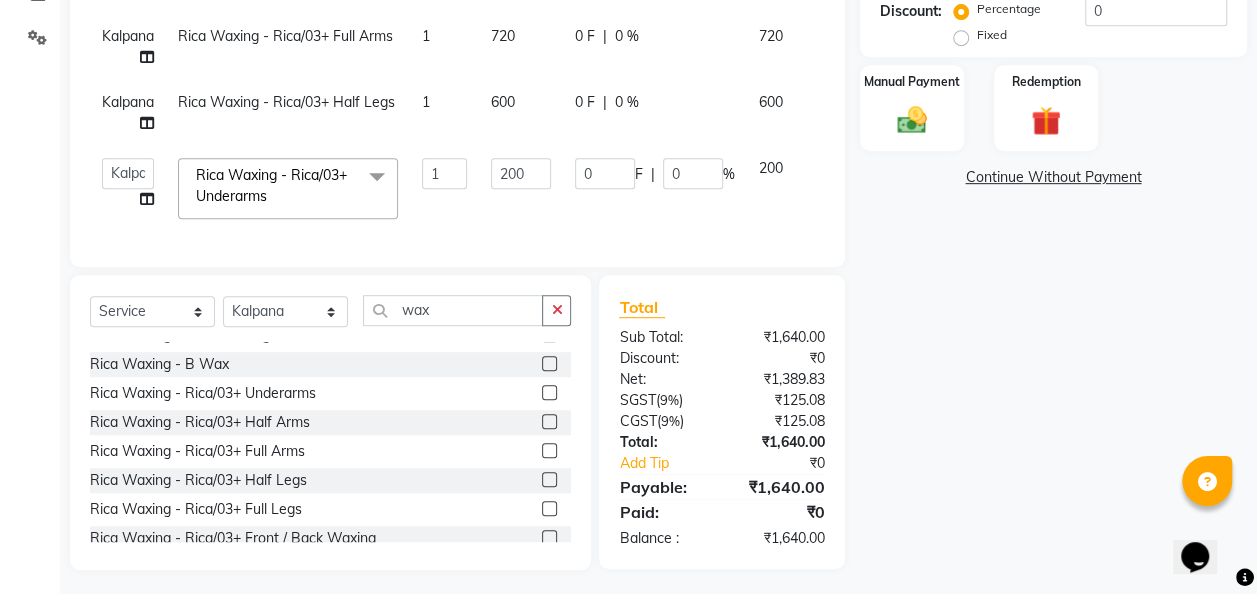 click on "720" 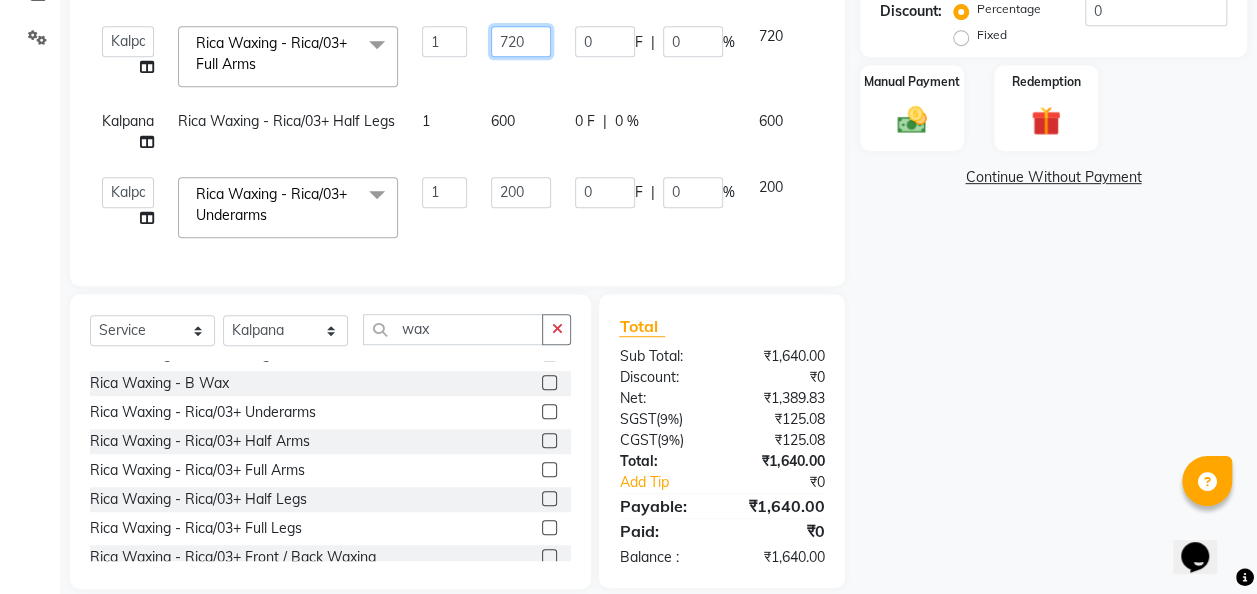 click on "720" 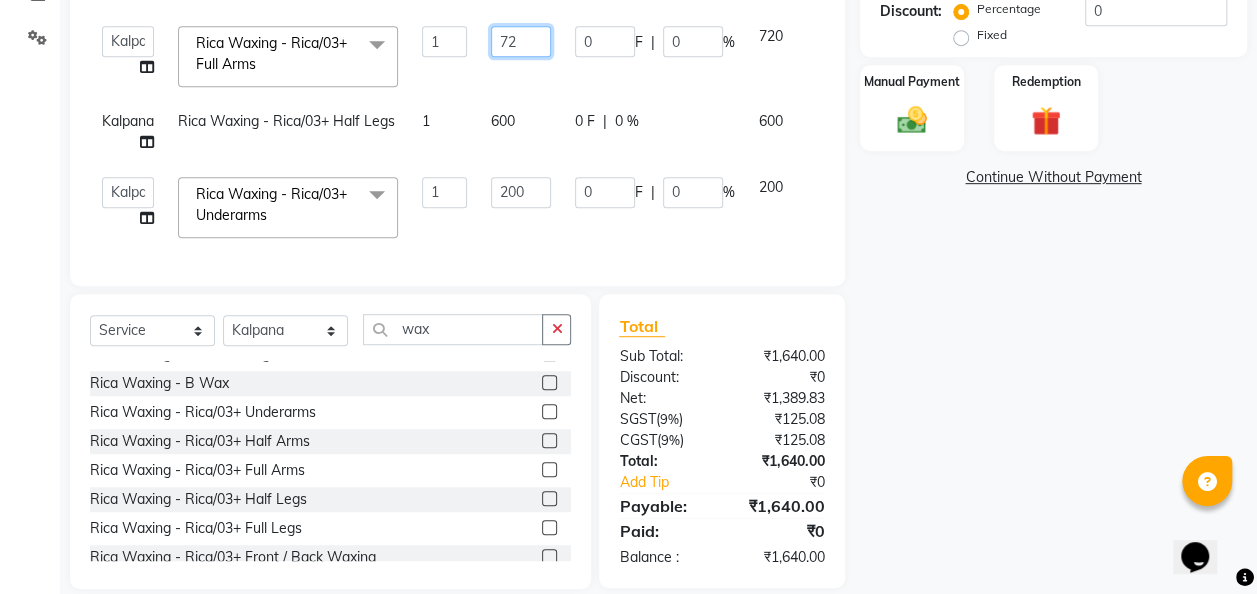 type on "7" 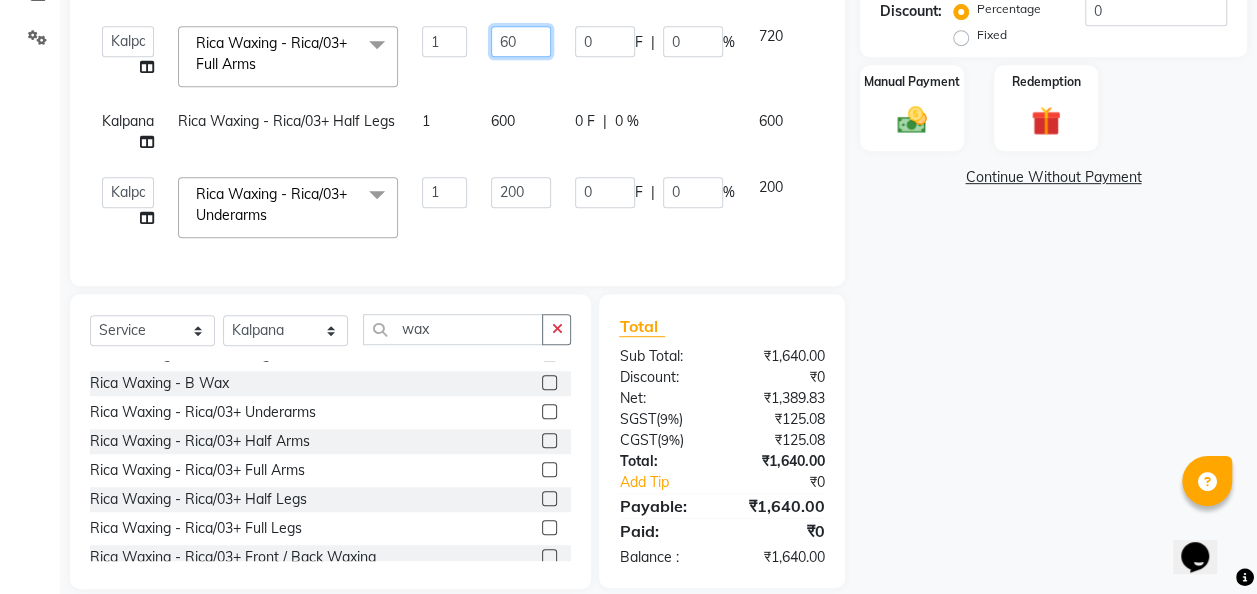 type on "600" 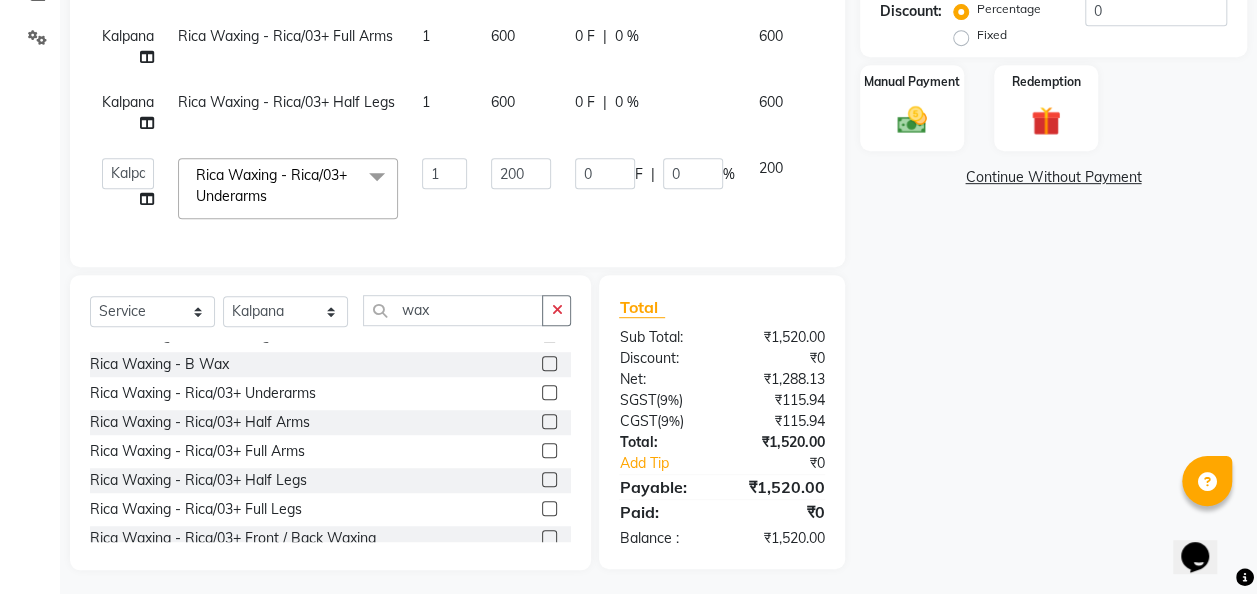 click on "0 F | 0 %" 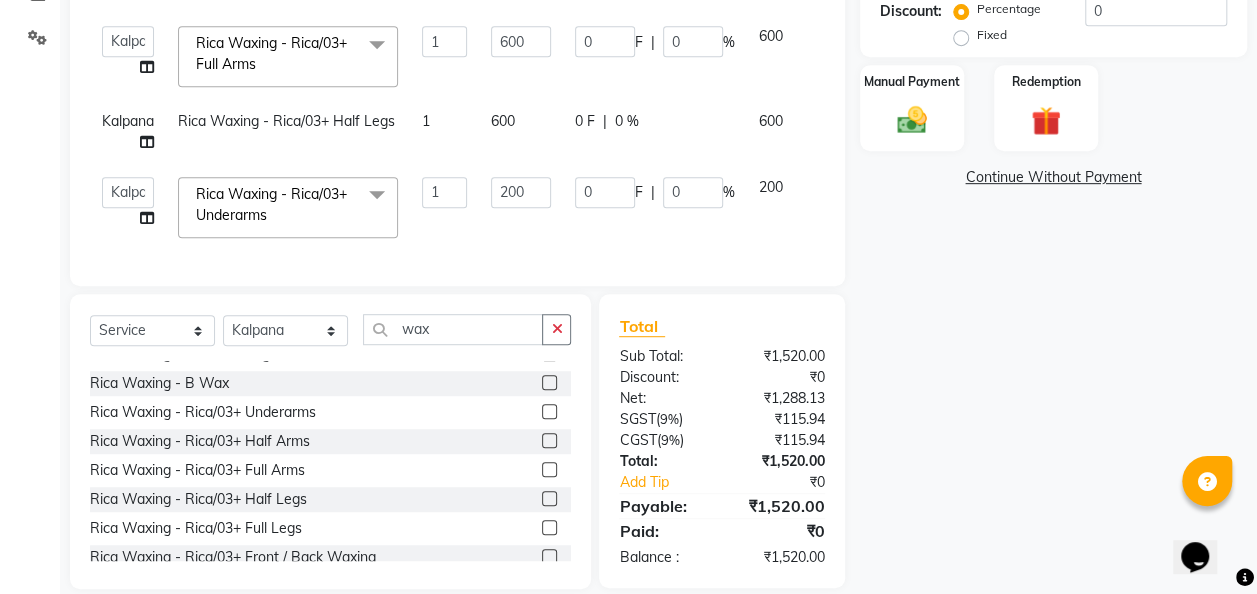 click on "Name: [PERSON_NAME]  Membership:  No Active Membership  Total Visits:   Card on file:  0 Last Visit:   - Points:   0  Coupon Code Apply Service Total:  ₹1,520.00  Discount:  Percentage   Fixed  0 Manual Payment Redemption  Continue Without Payment" 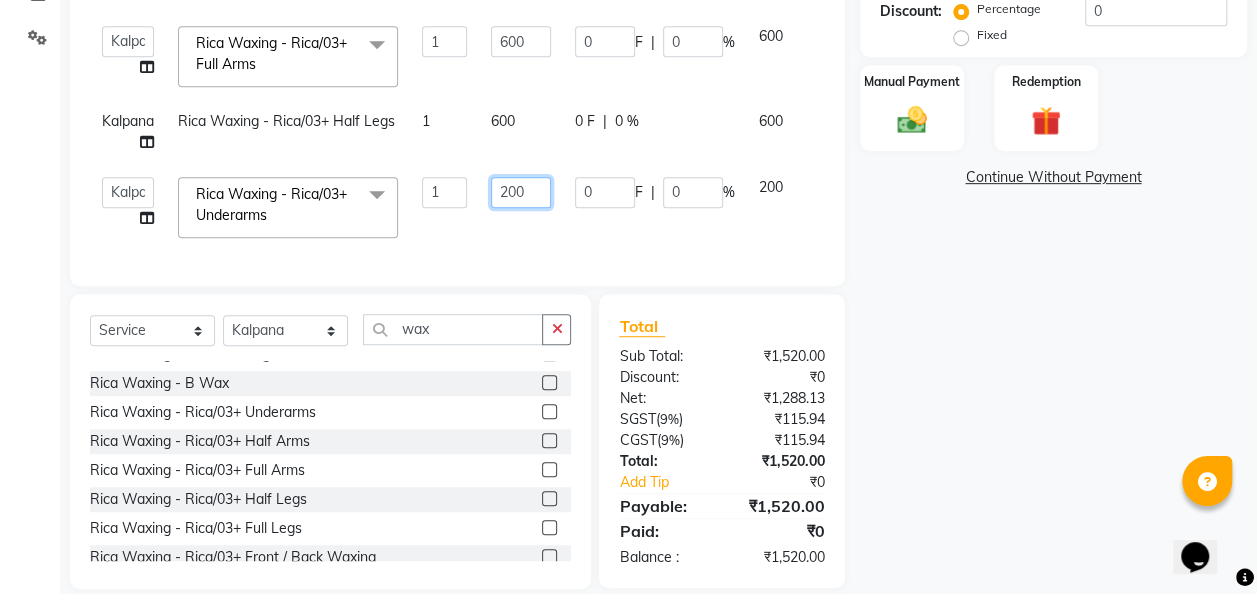 click on "200" 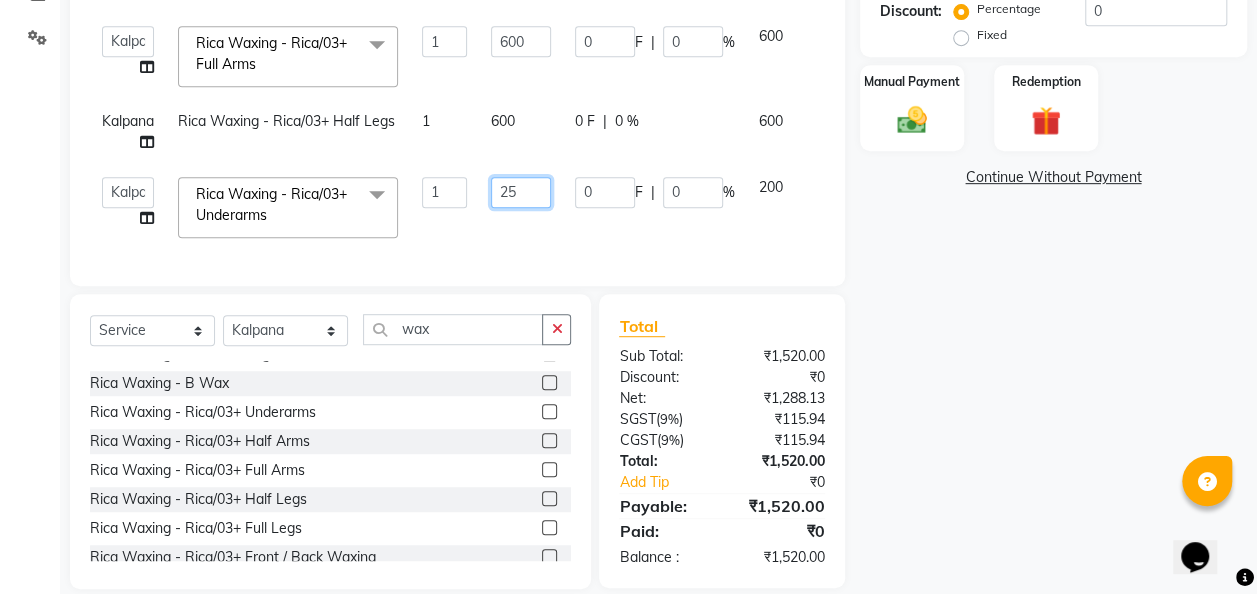 type on "250" 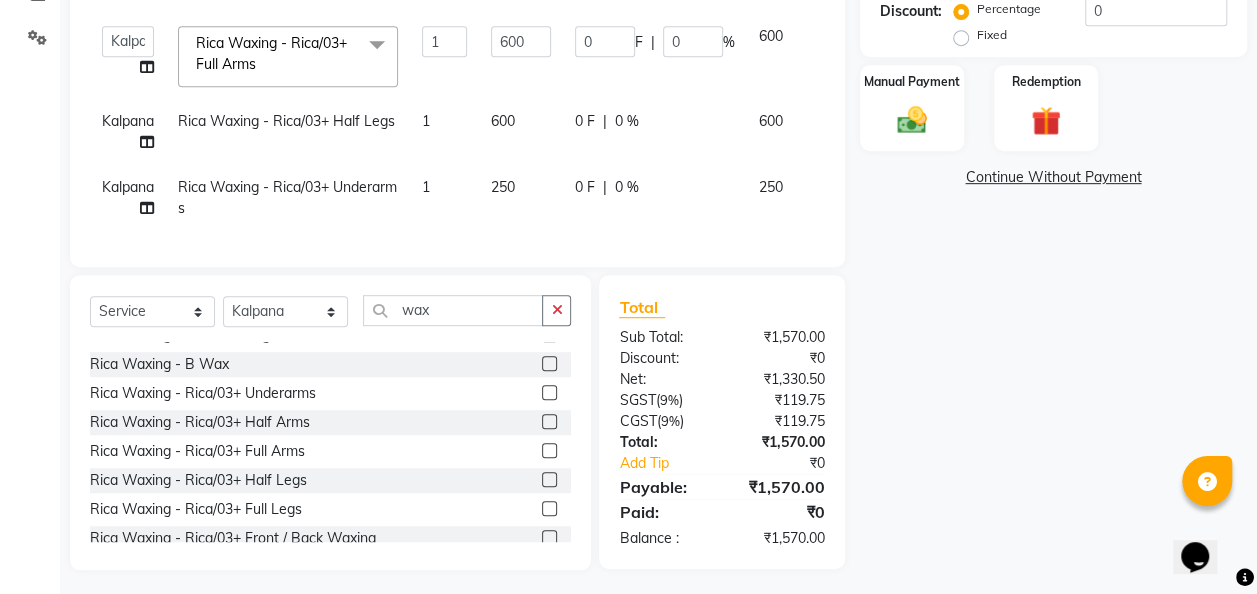 click on "0 F | 0 %" 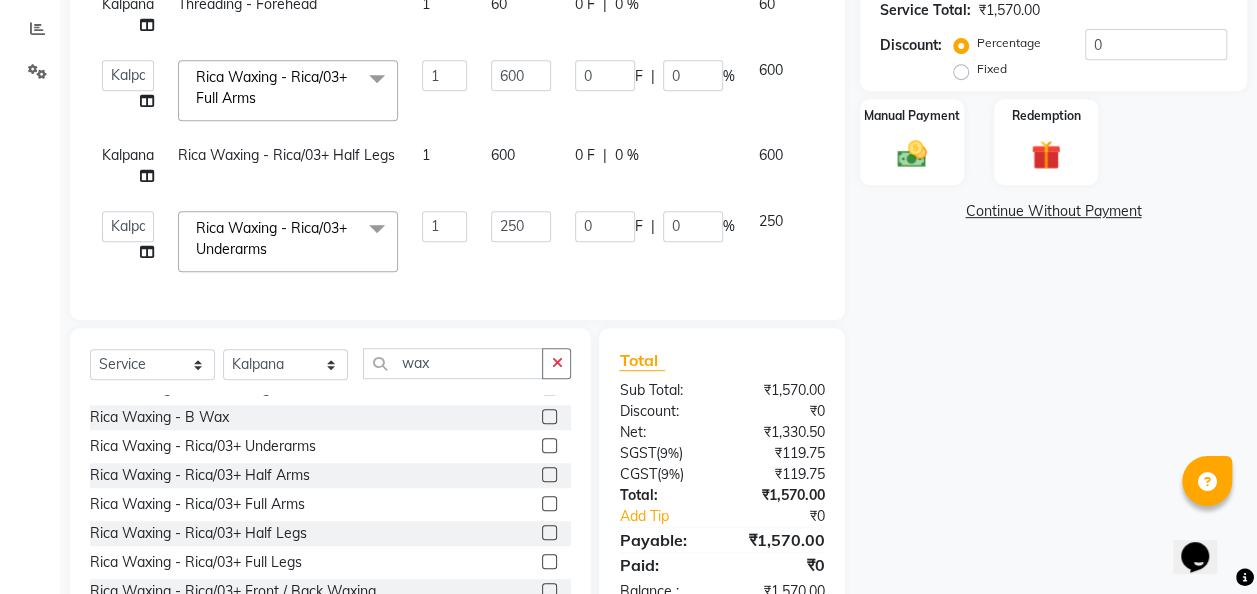 scroll, scrollTop: 412, scrollLeft: 0, axis: vertical 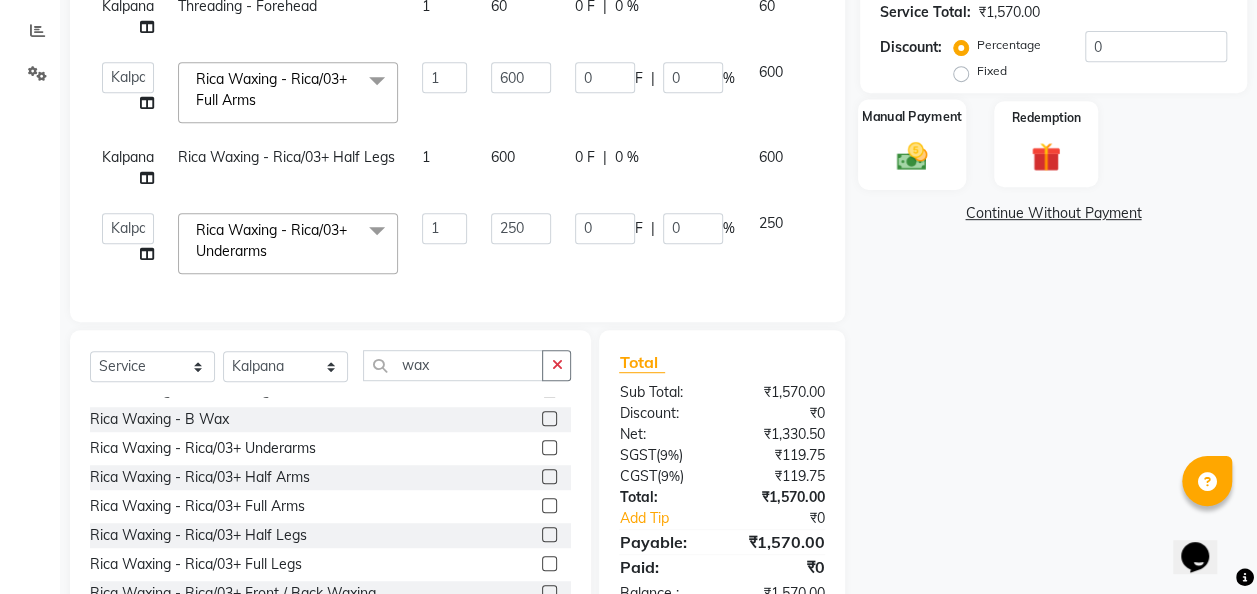 click 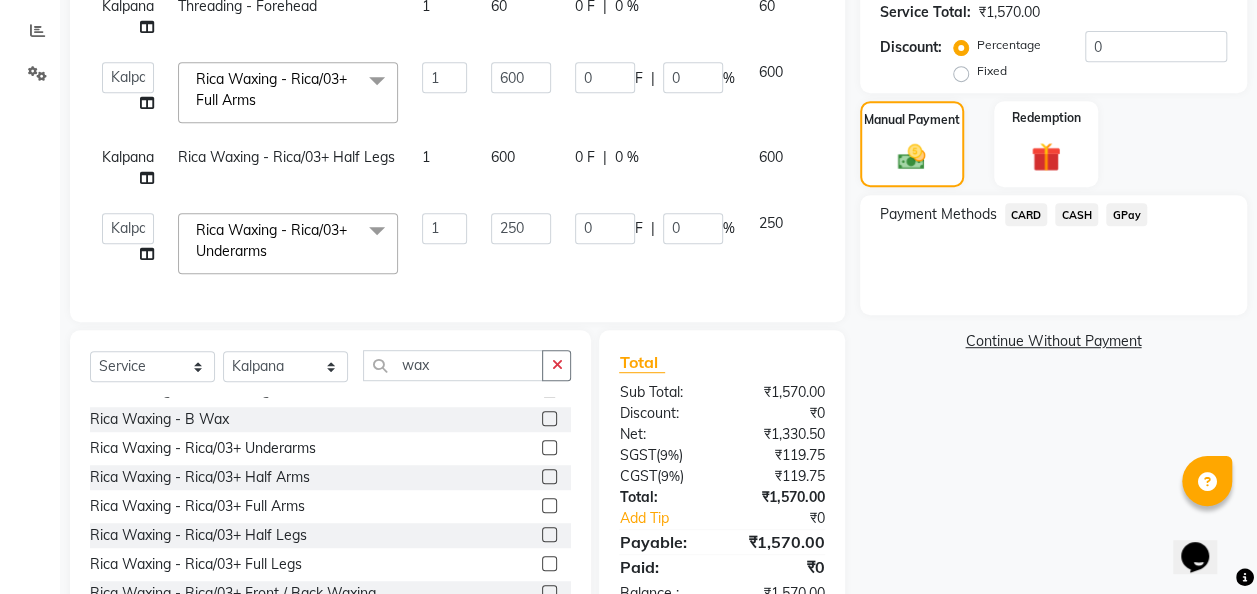 click on "GPay" 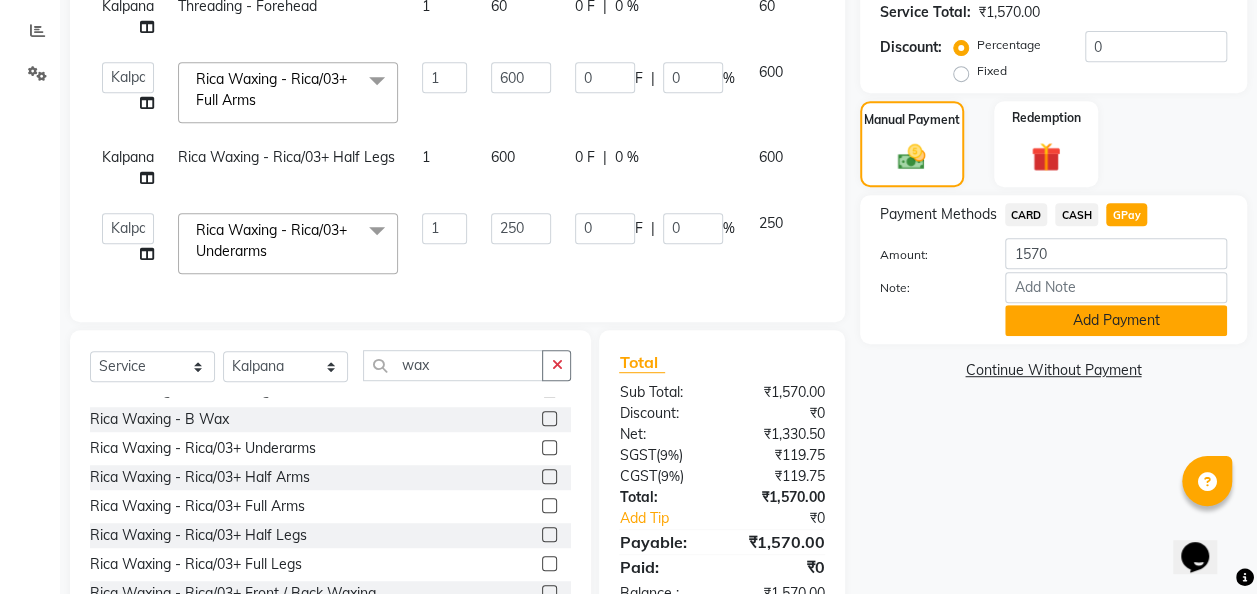 click on "Add Payment" 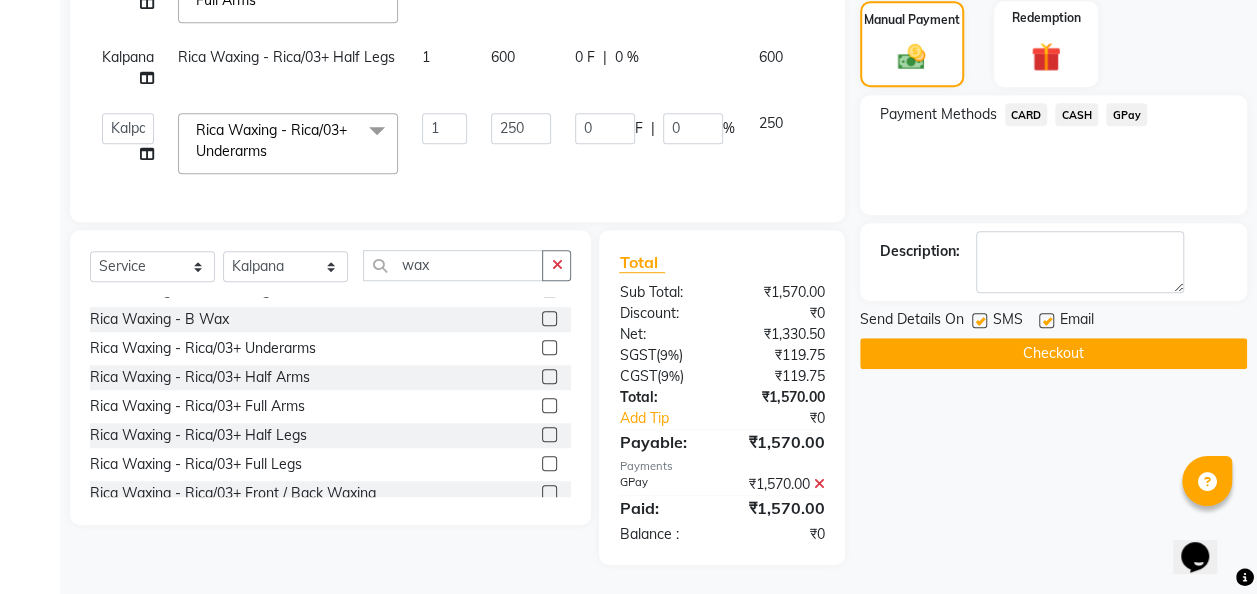 scroll, scrollTop: 526, scrollLeft: 0, axis: vertical 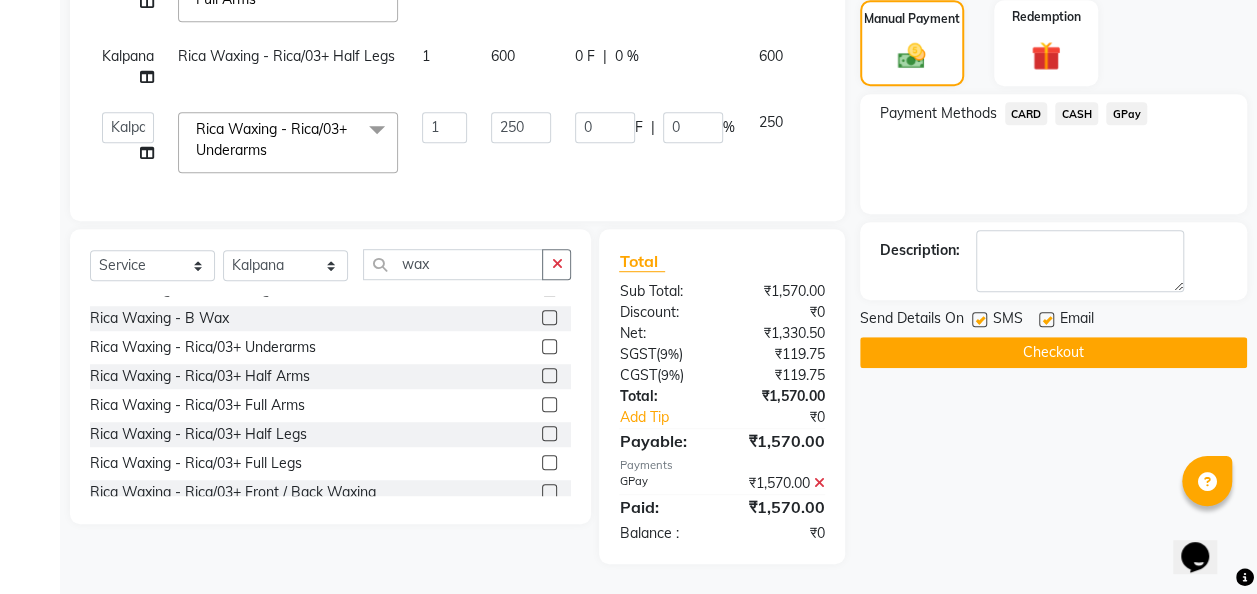 click on "Checkout" 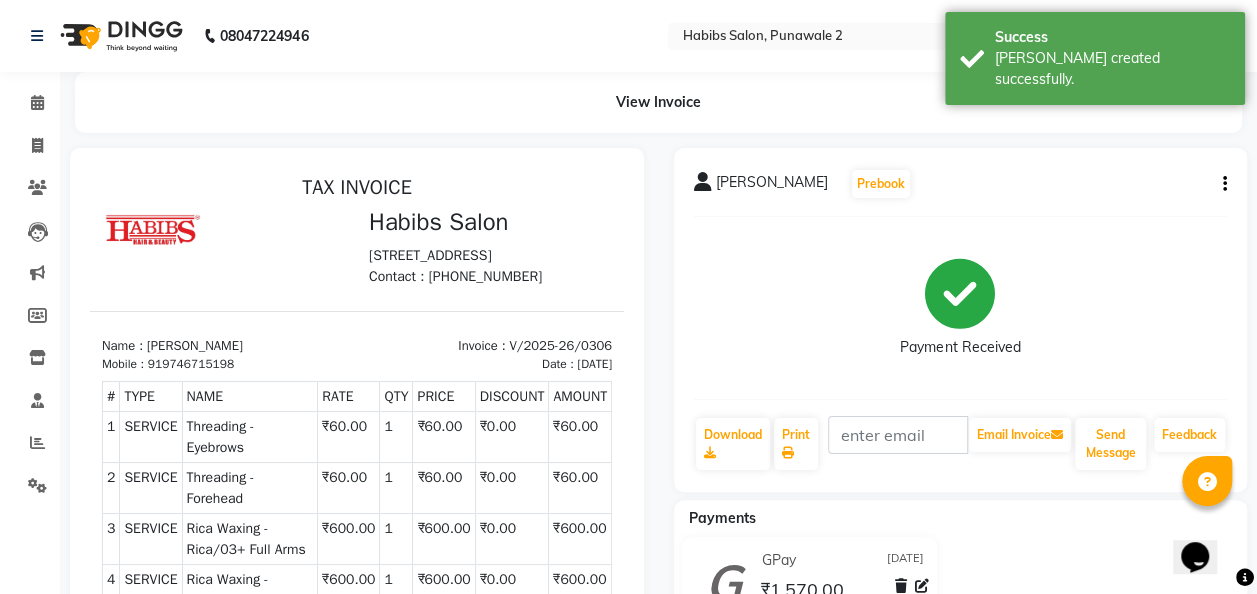 scroll, scrollTop: 0, scrollLeft: 0, axis: both 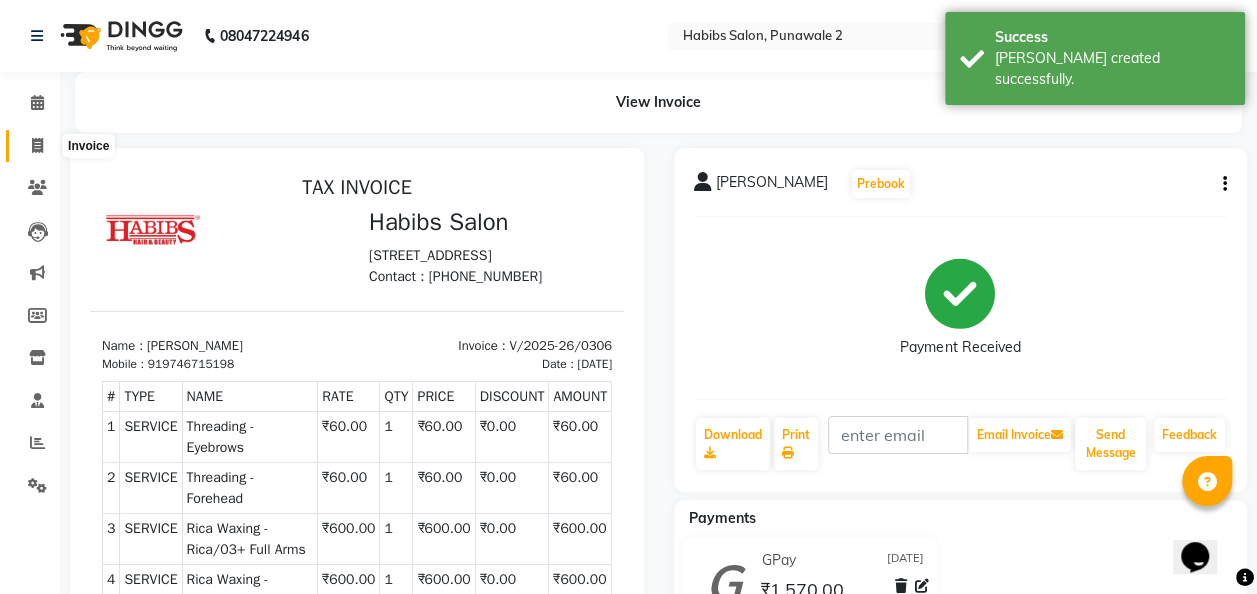 click 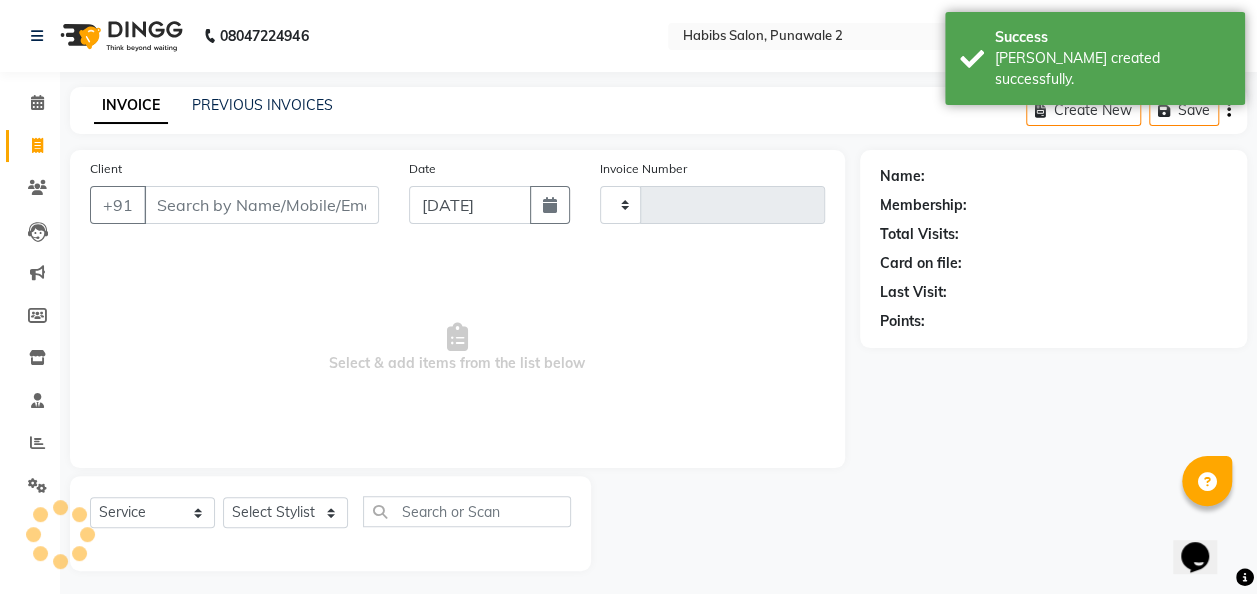 type on "0307" 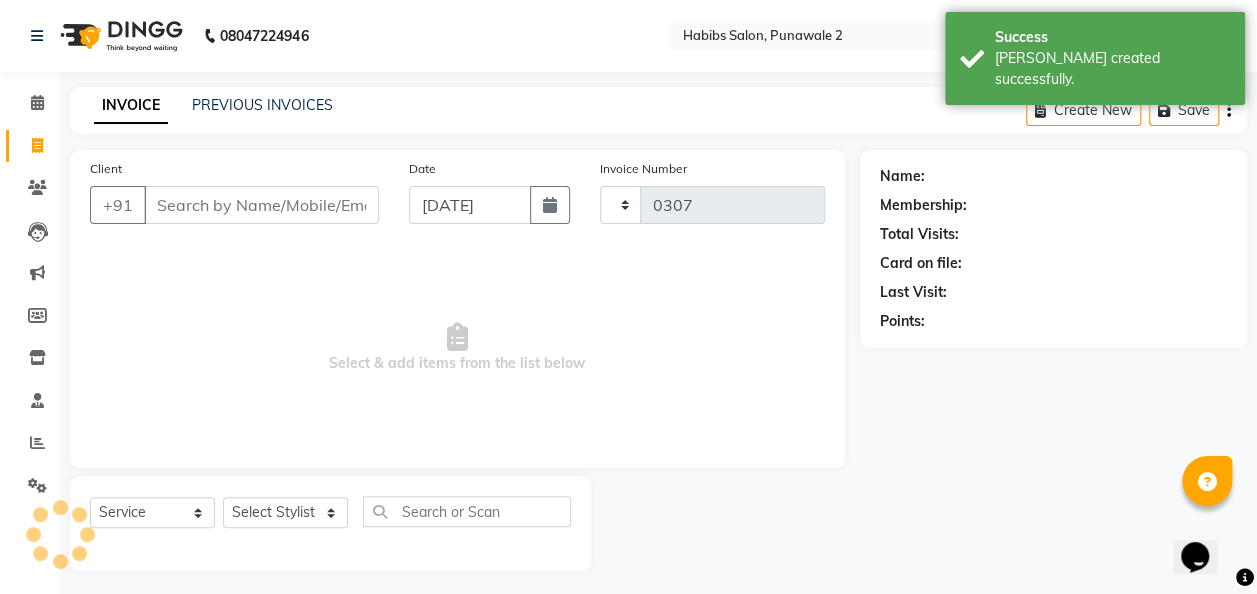 scroll, scrollTop: 6, scrollLeft: 0, axis: vertical 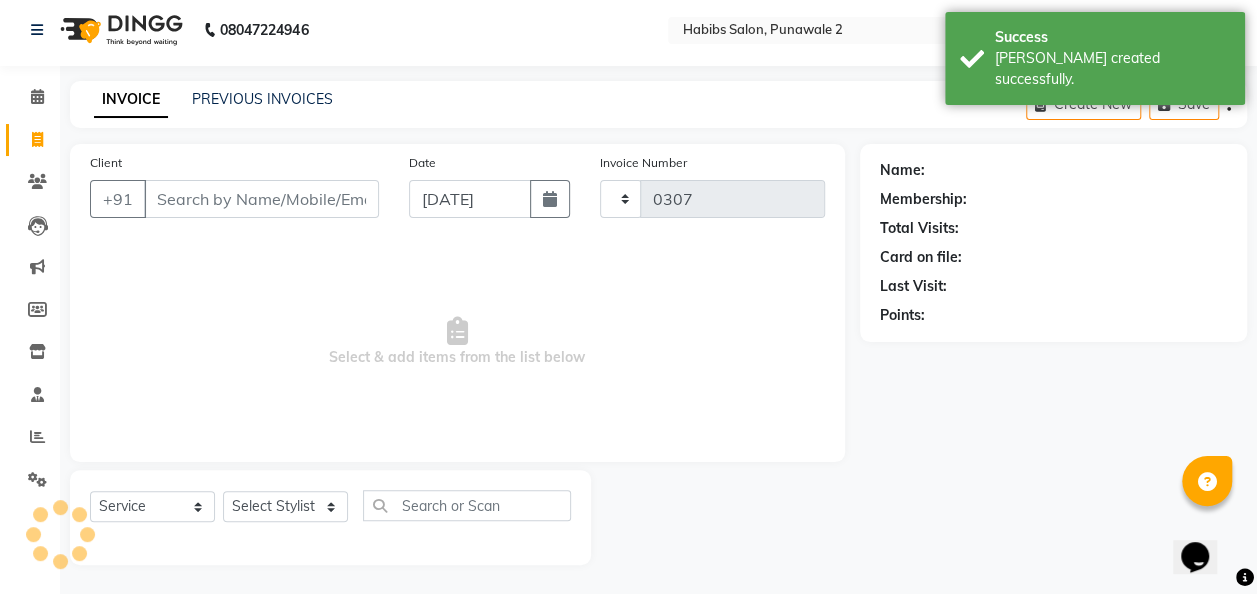 select on "8475" 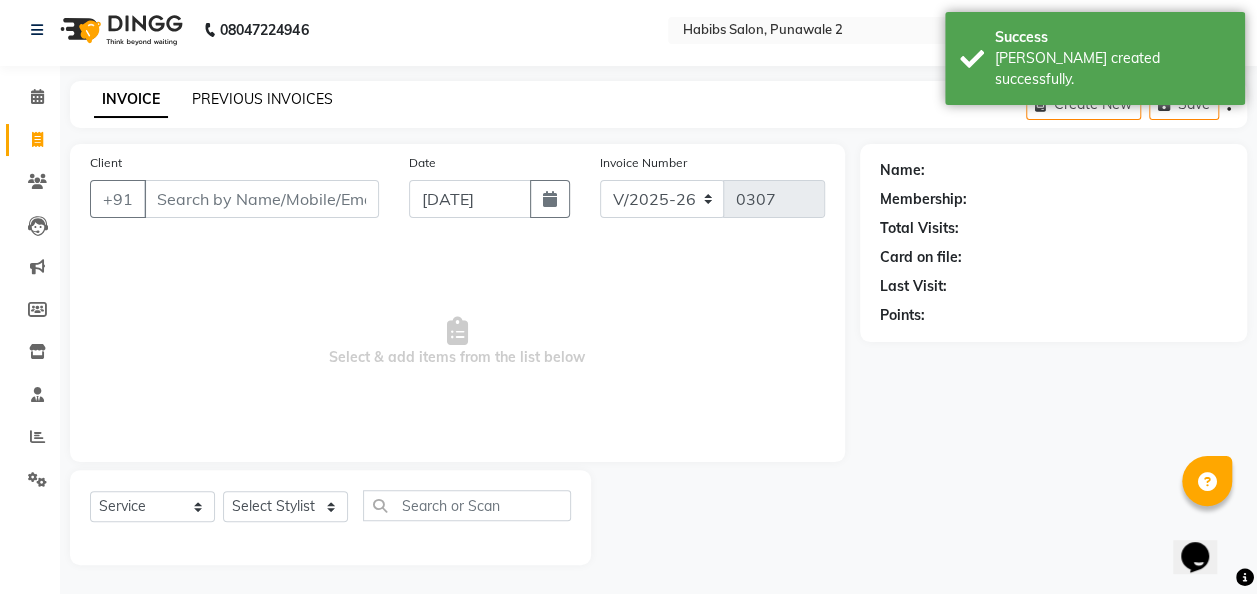 click on "PREVIOUS INVOICES" 